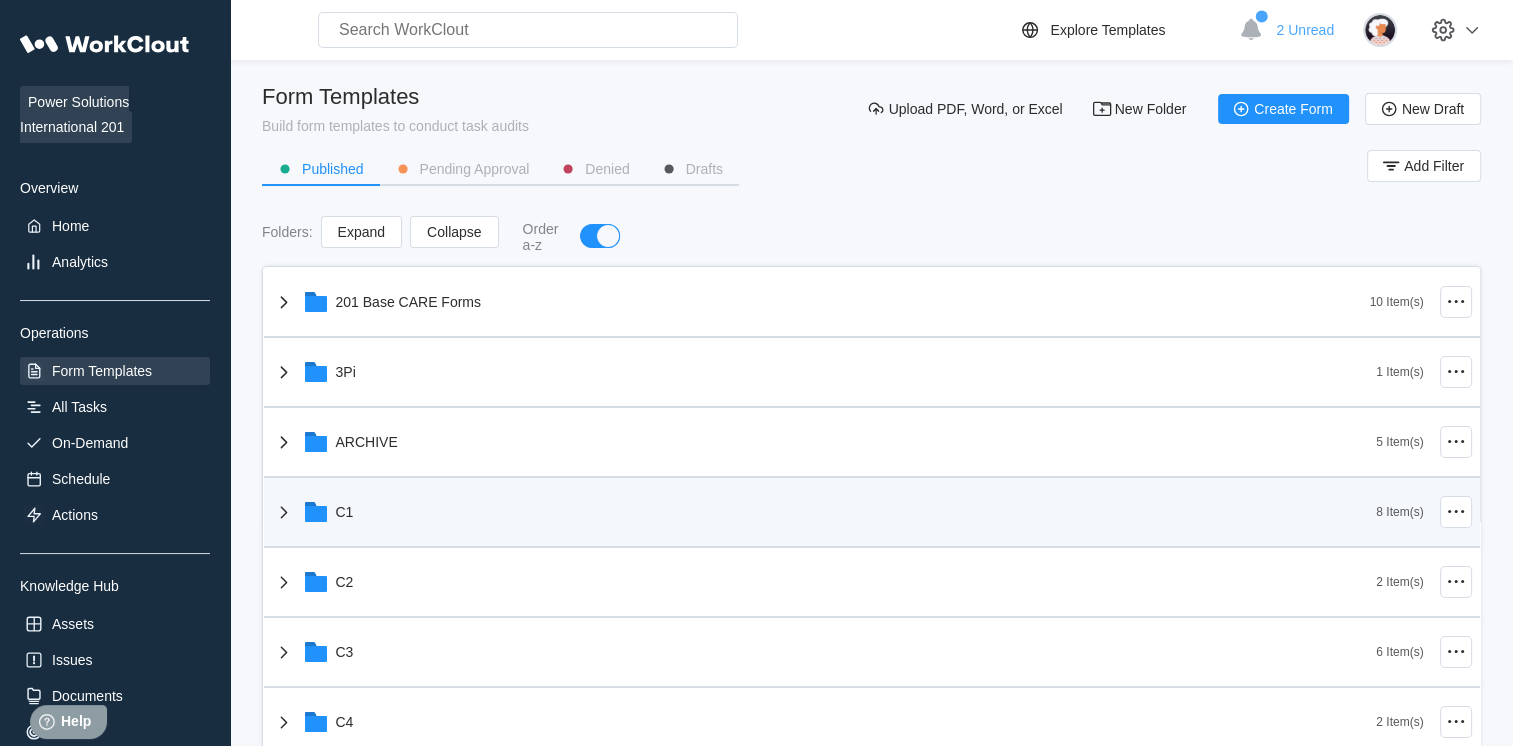 scroll, scrollTop: 0, scrollLeft: 0, axis: both 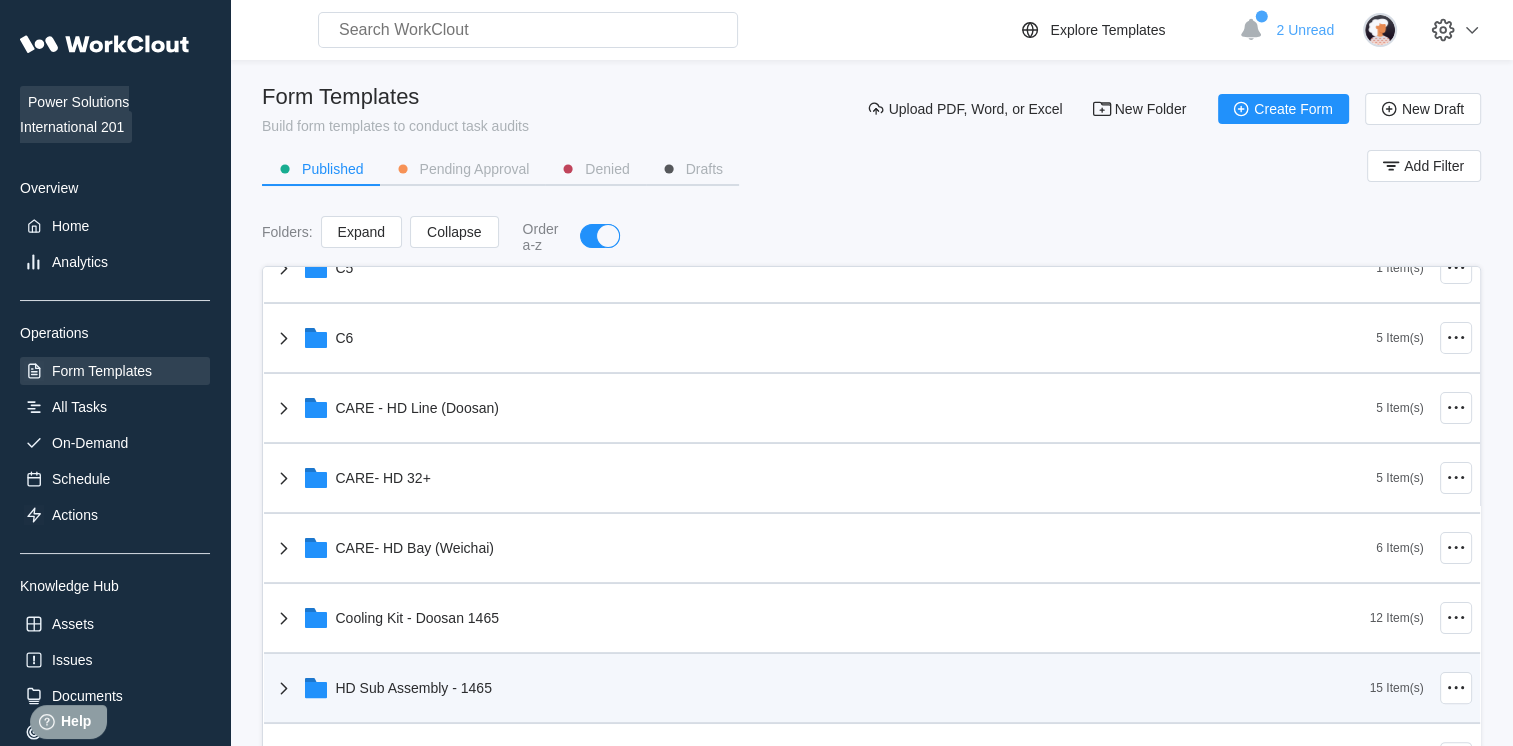 click on "HD Sub Assembly - 1465" at bounding box center (821, 688) 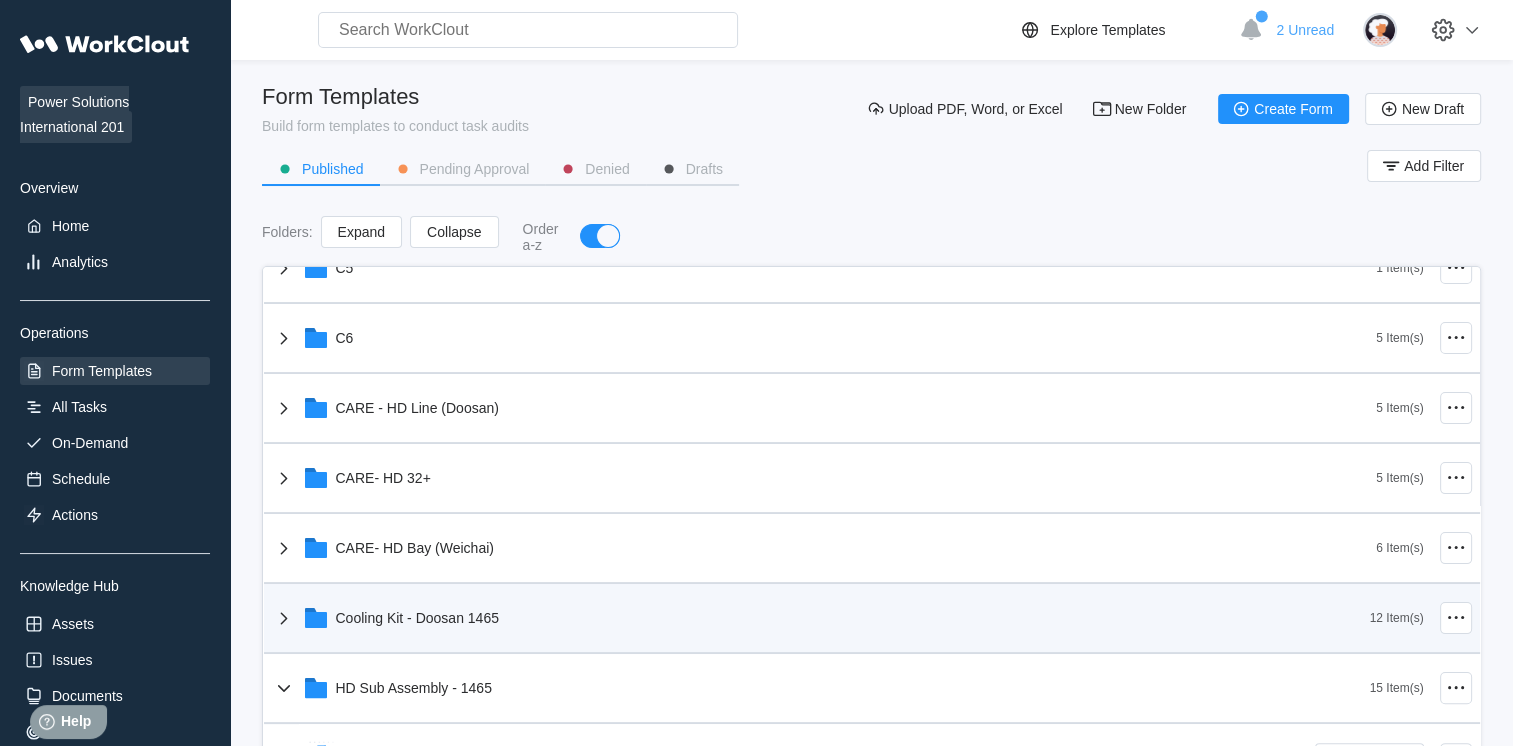click on "Cooling Kit - Doosan 1465" at bounding box center (821, 618) 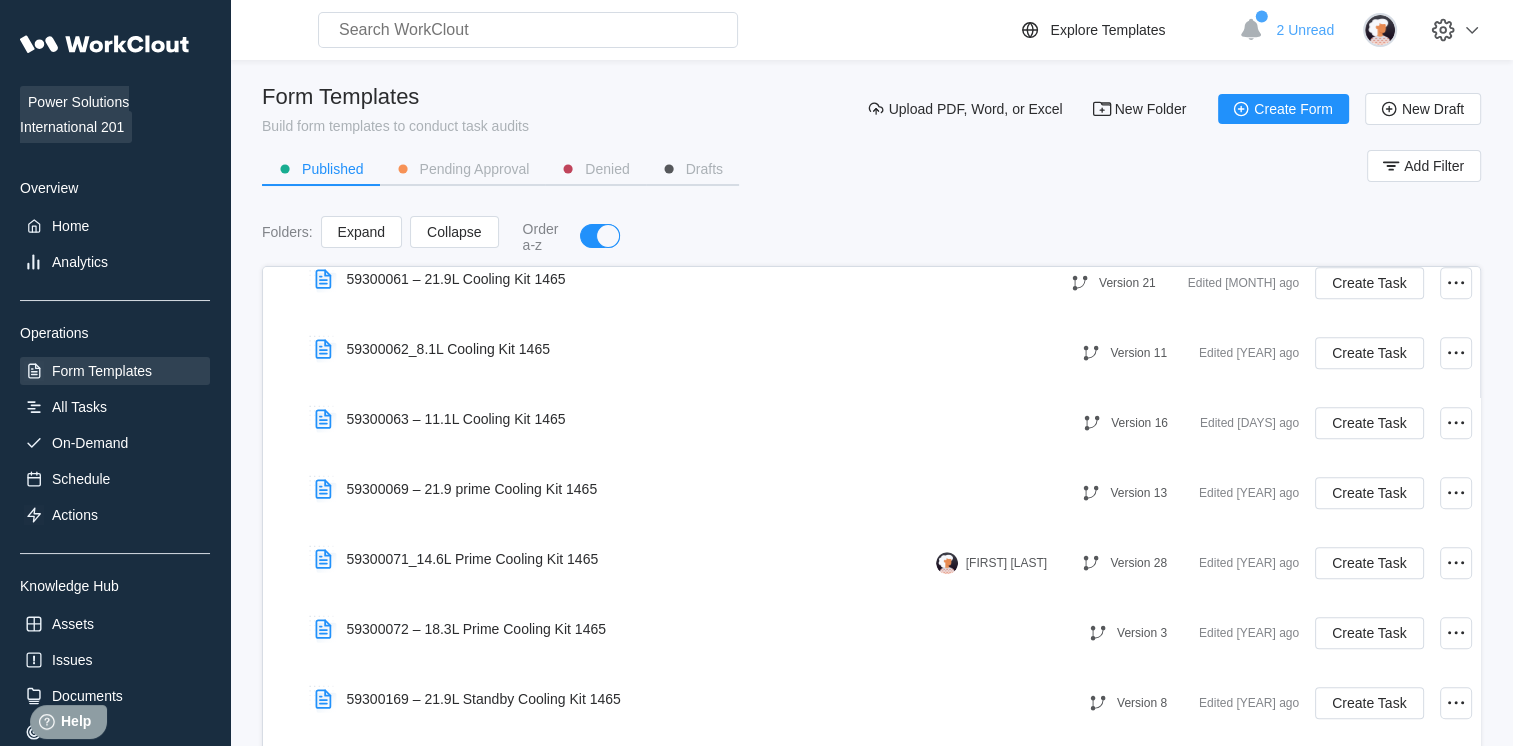 scroll, scrollTop: 1287, scrollLeft: 0, axis: vertical 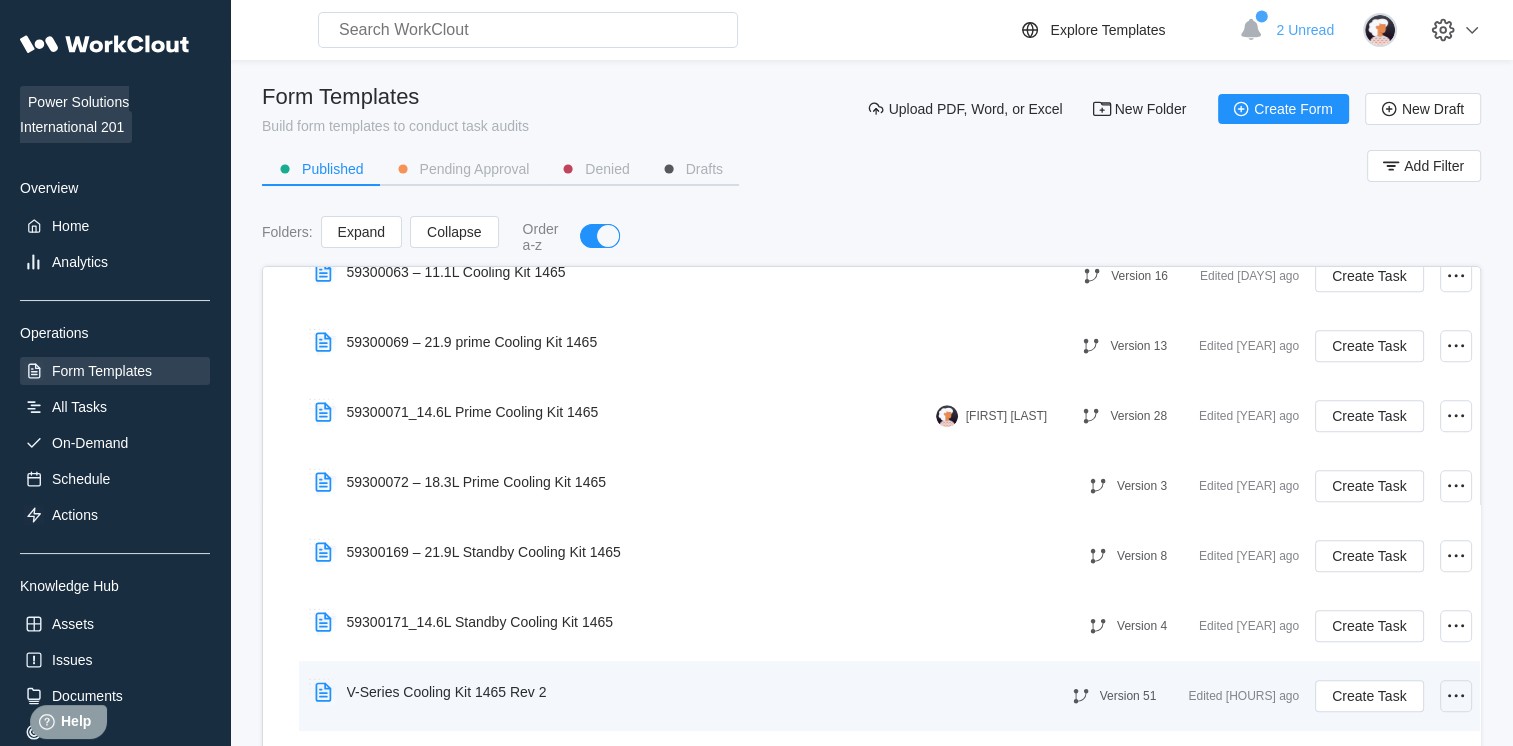 click 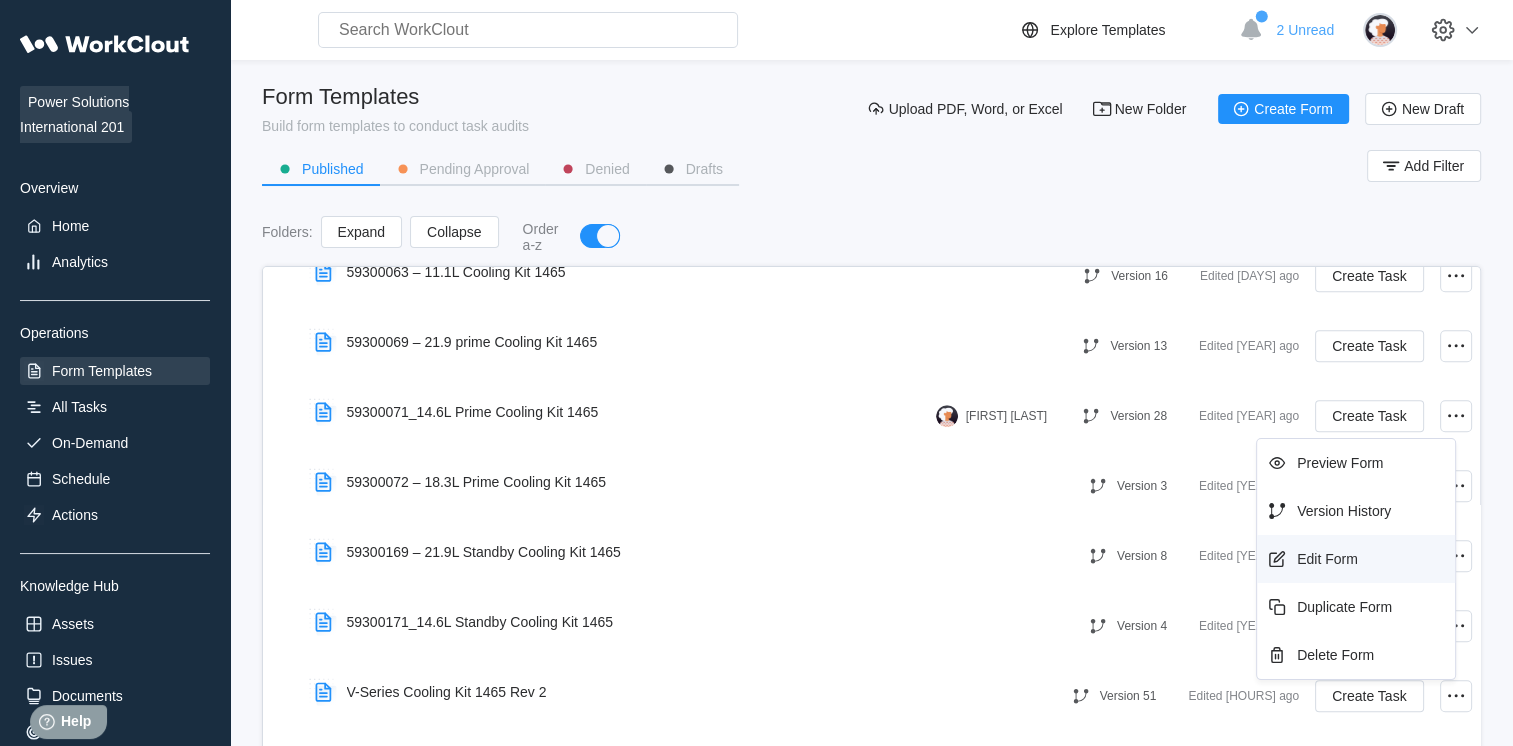 click on "Edit Form" at bounding box center [1356, 559] 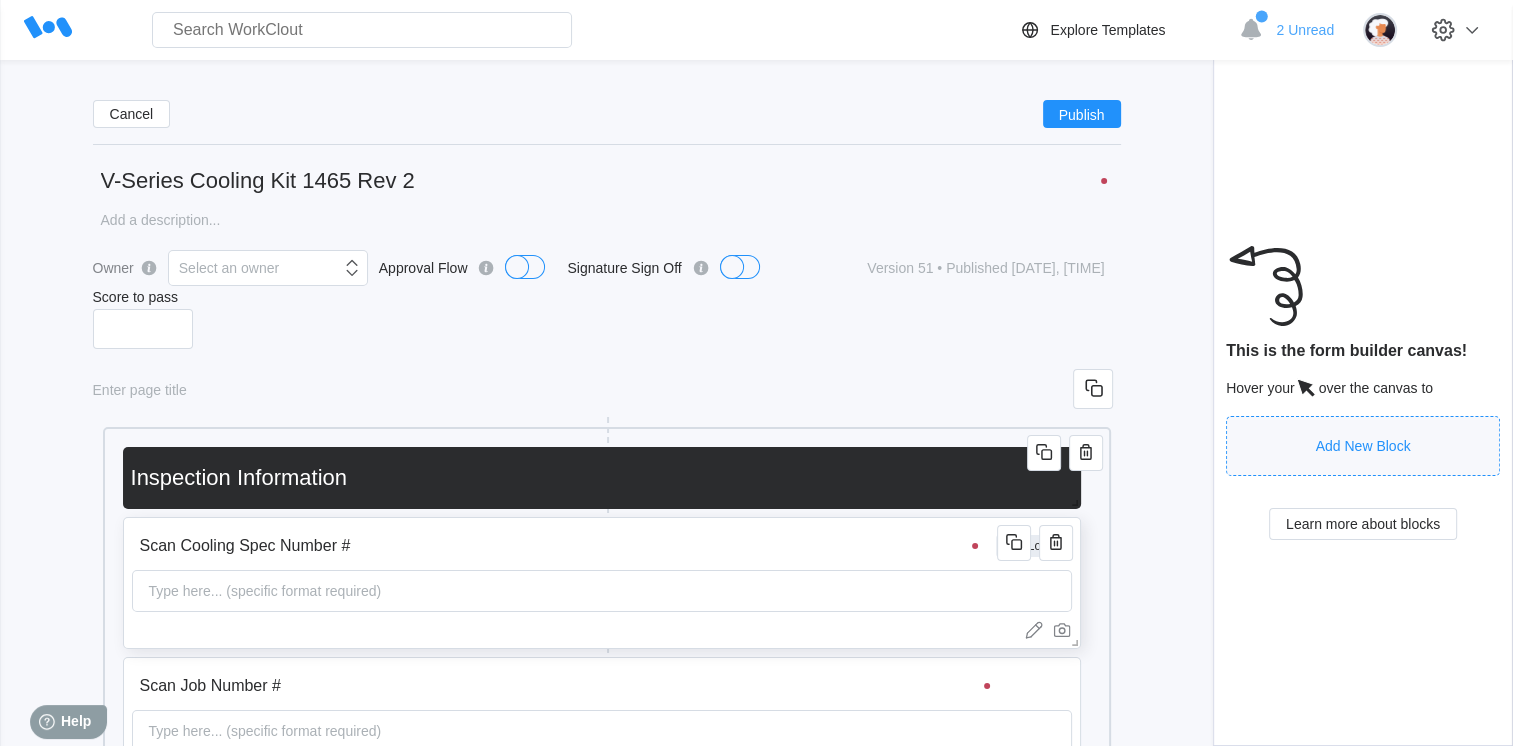 click on "Scan Cooling Spec Number #" at bounding box center (562, 546) 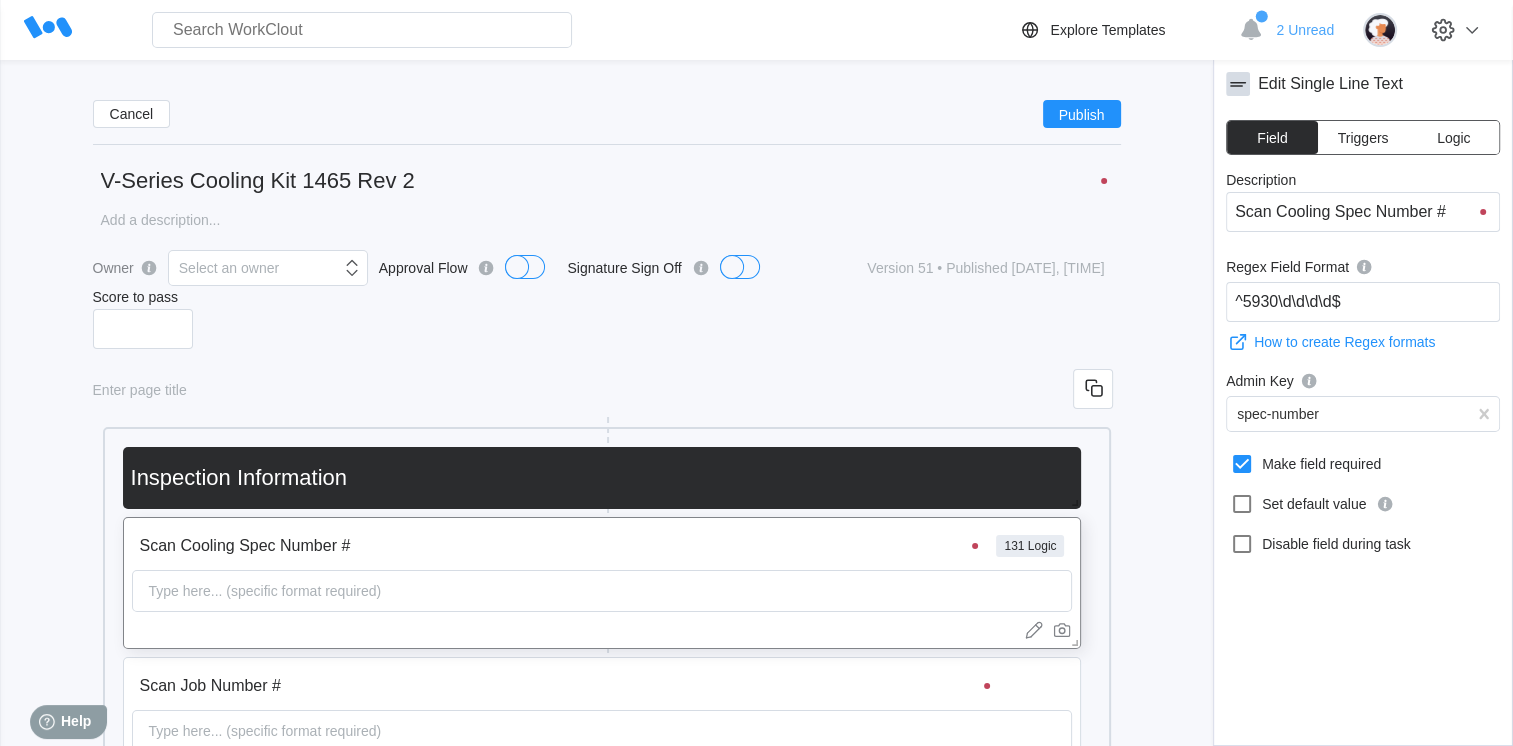 click on "Logic" at bounding box center (1453, 137) 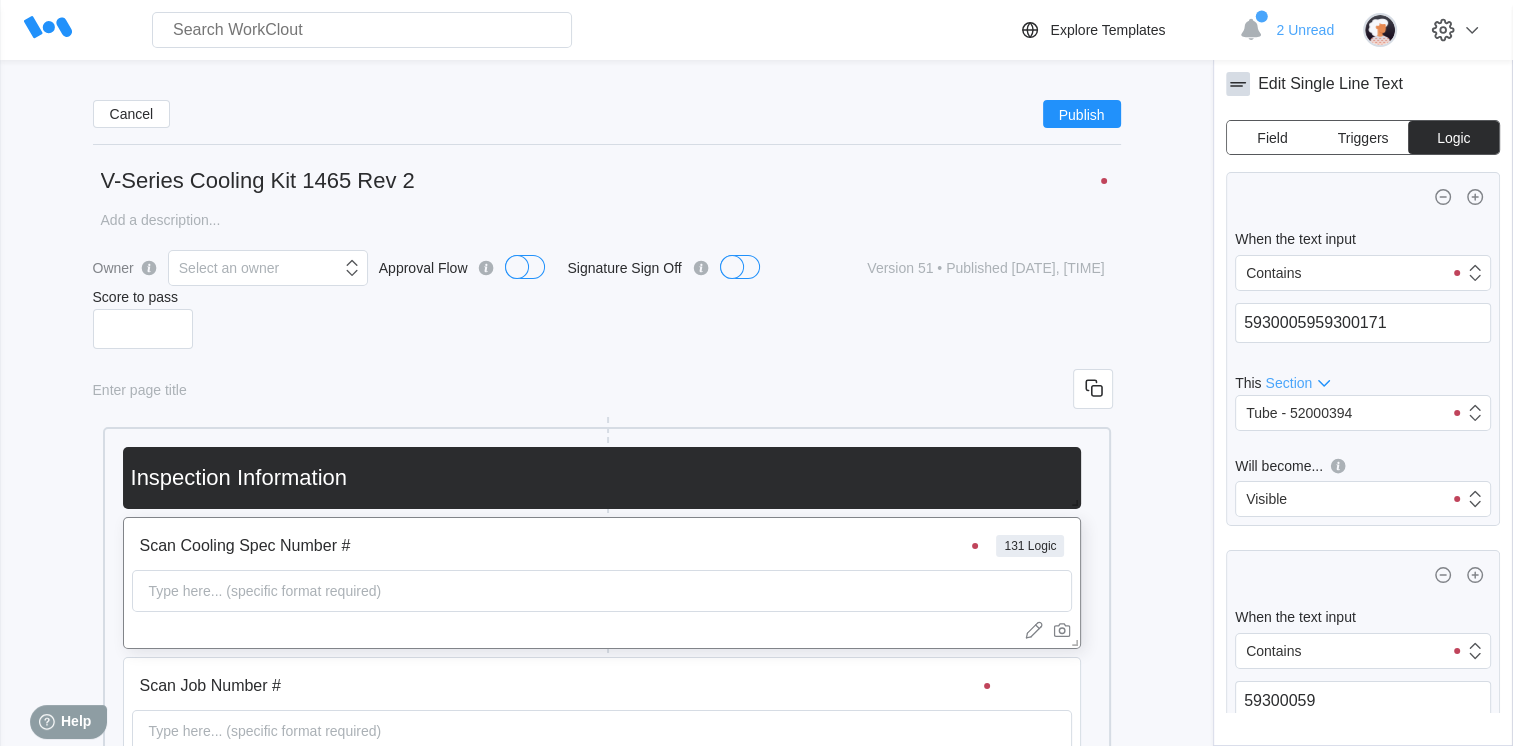 click on "Logic" at bounding box center (1453, 137) 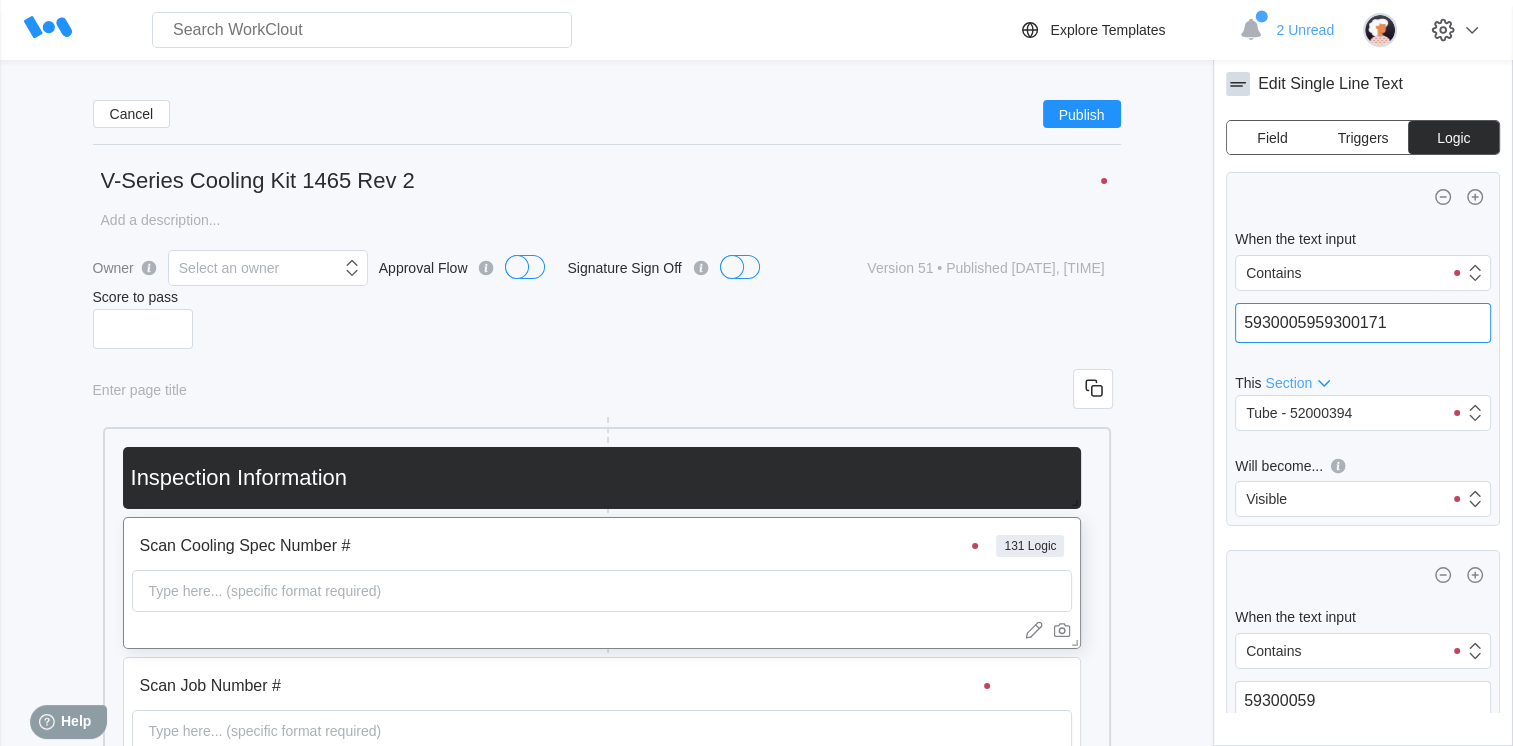 click on "5930005959300171" at bounding box center [1363, 323] 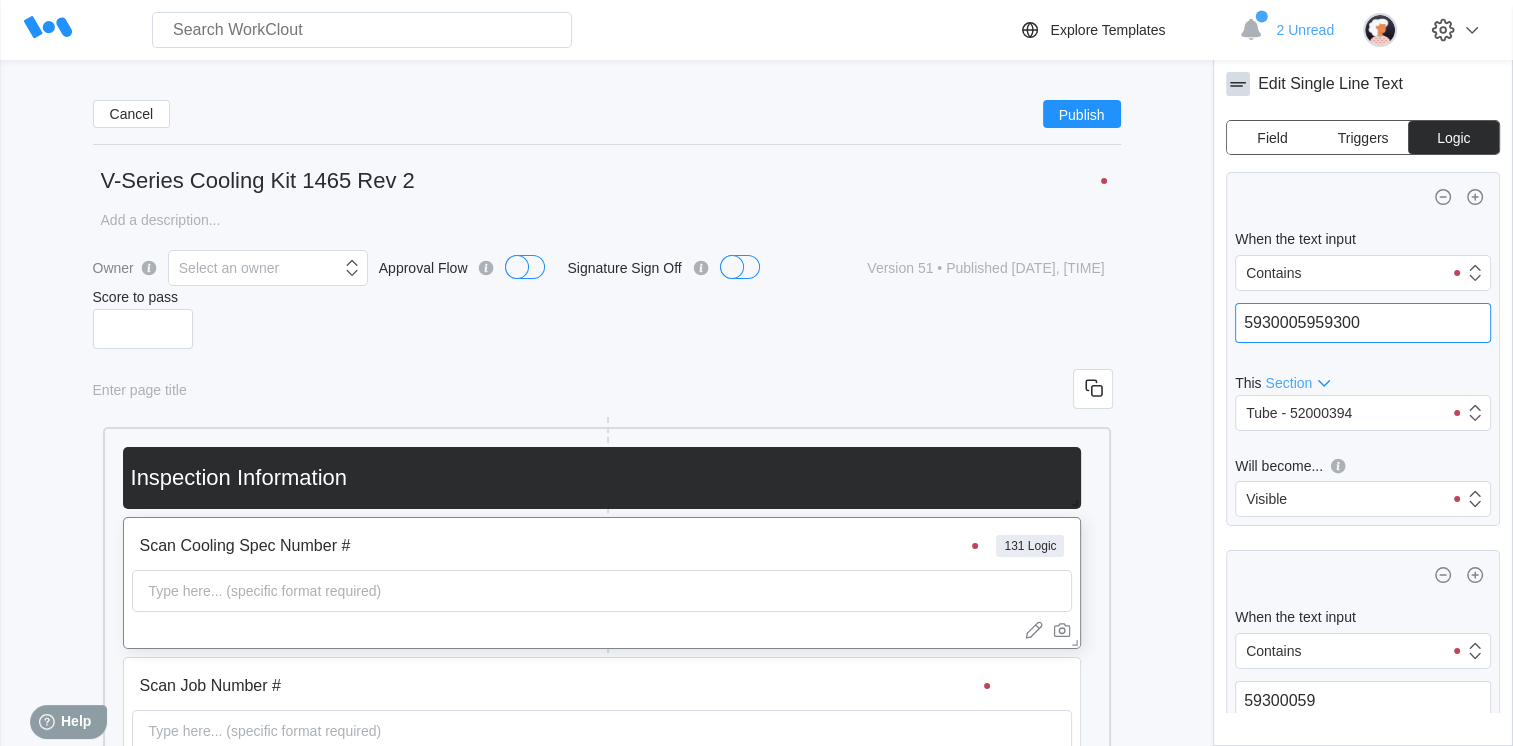 click on "5930005959300" at bounding box center [1363, 323] 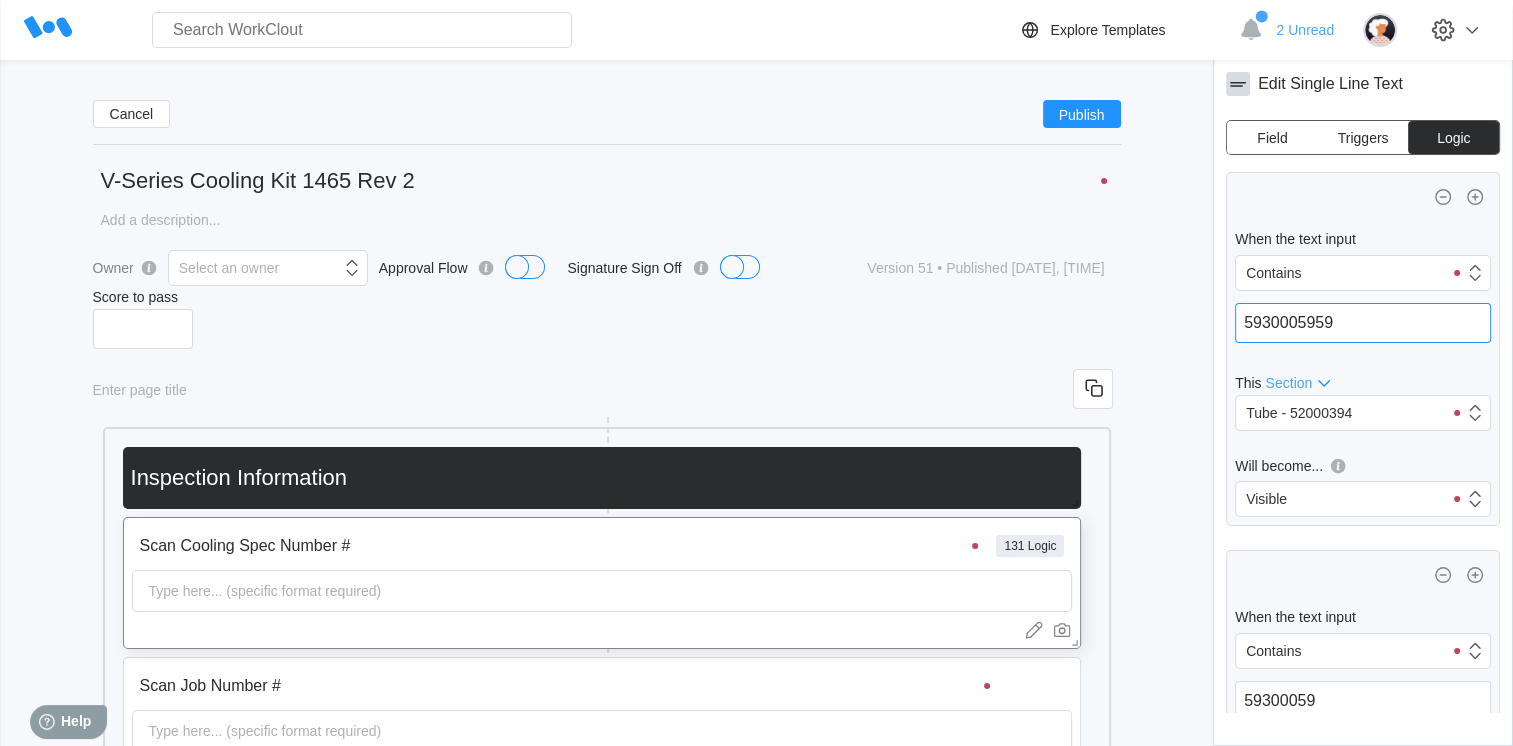 click on "5930005959" at bounding box center [1363, 323] 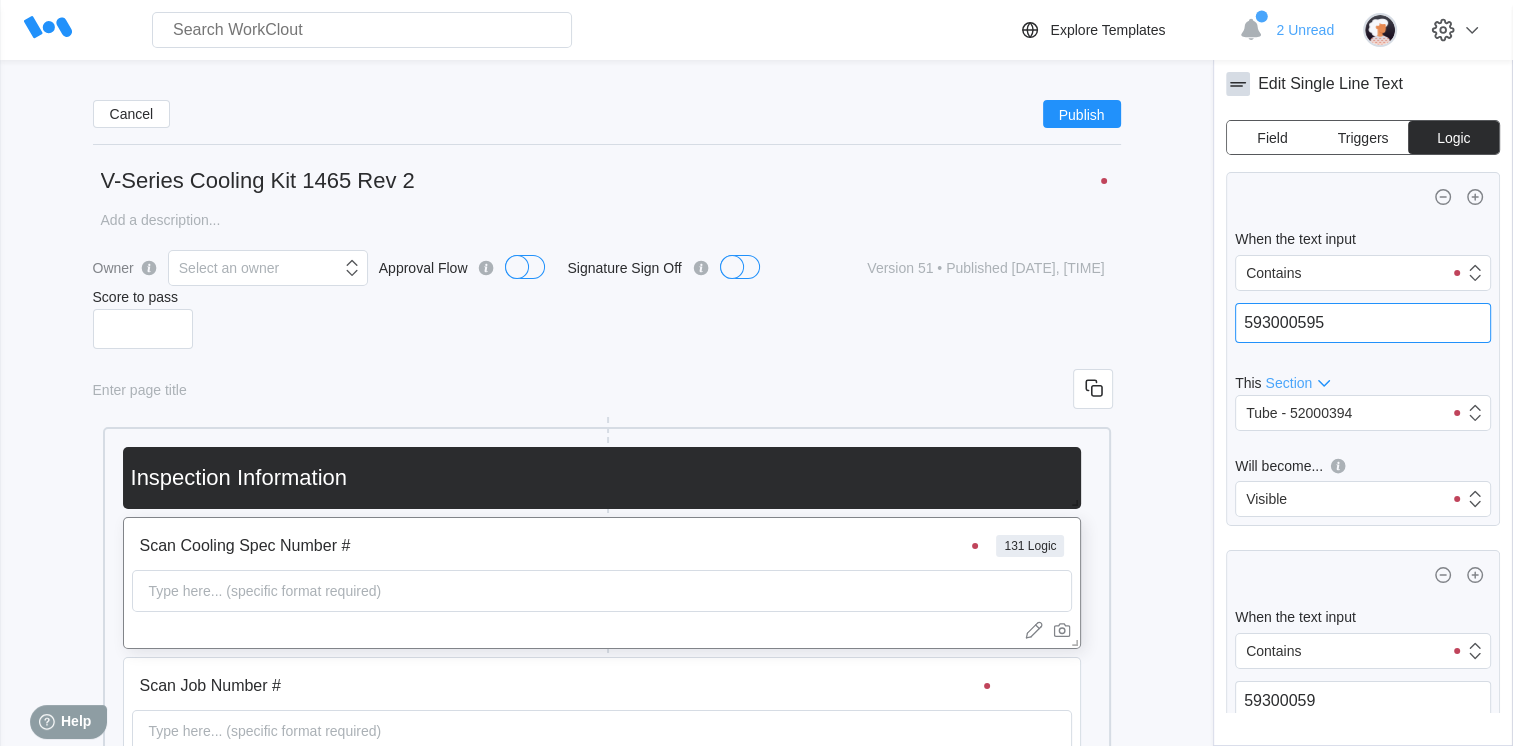 type on "59300059" 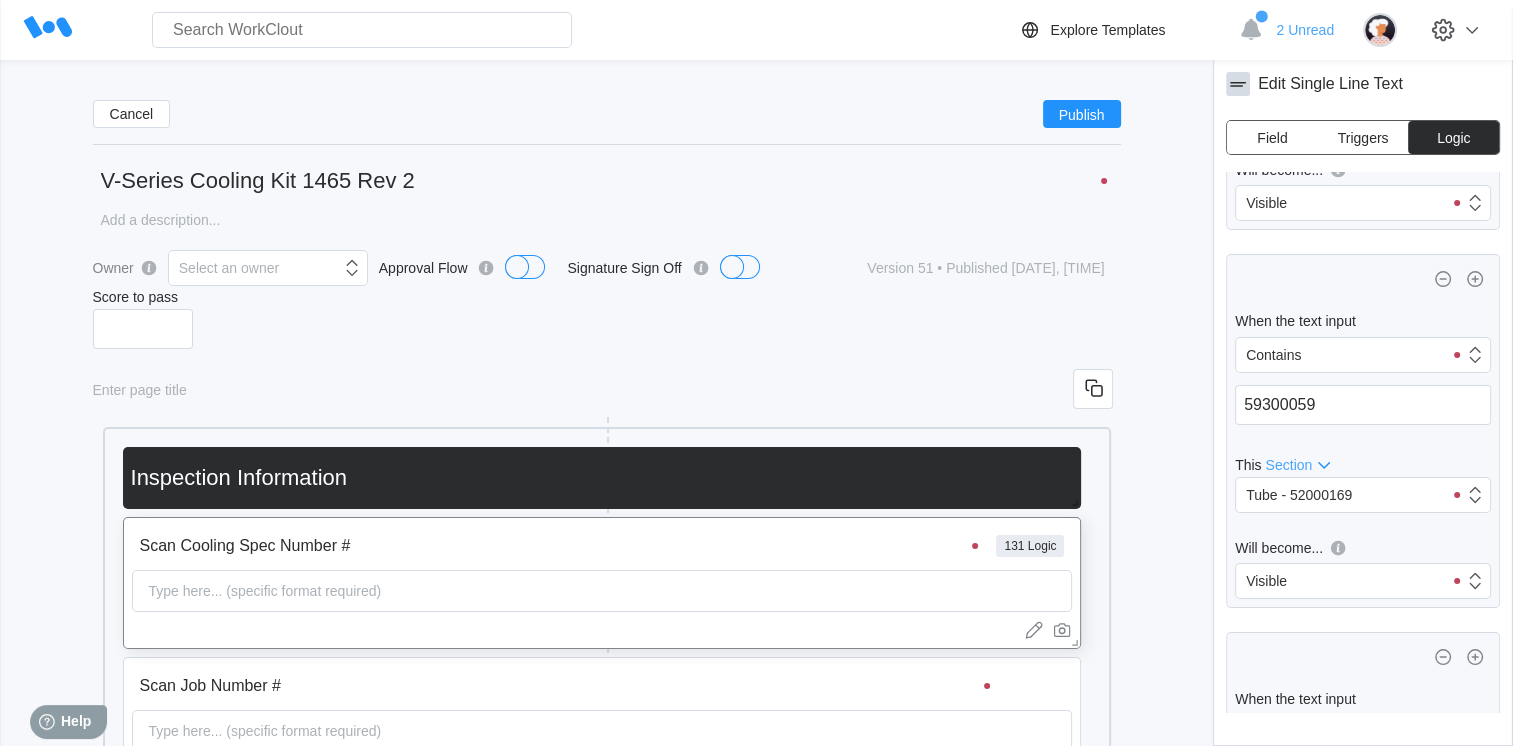 scroll, scrollTop: 2188, scrollLeft: 0, axis: vertical 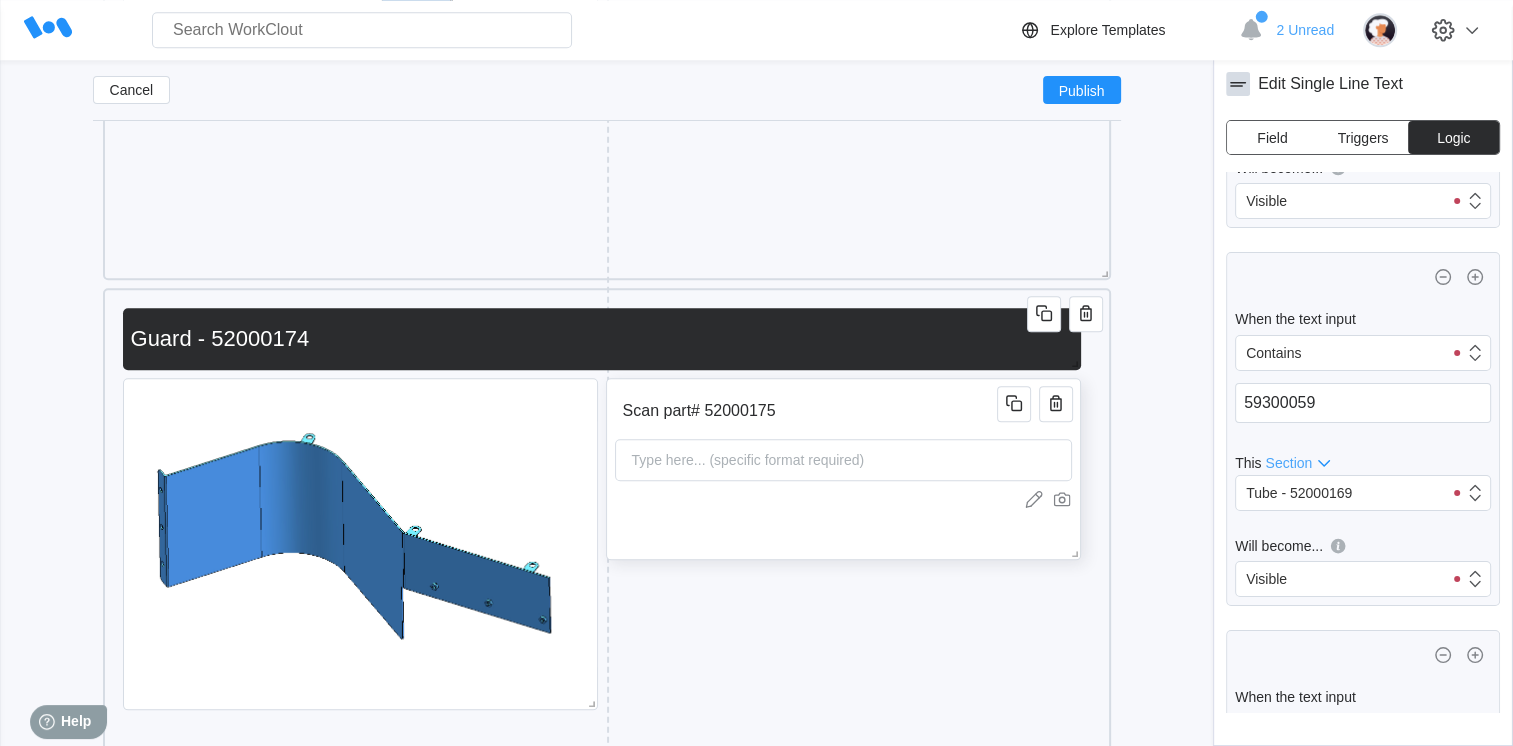 click on "Scan part# 52000175 Type here... (specific format required)" at bounding box center [843, 469] 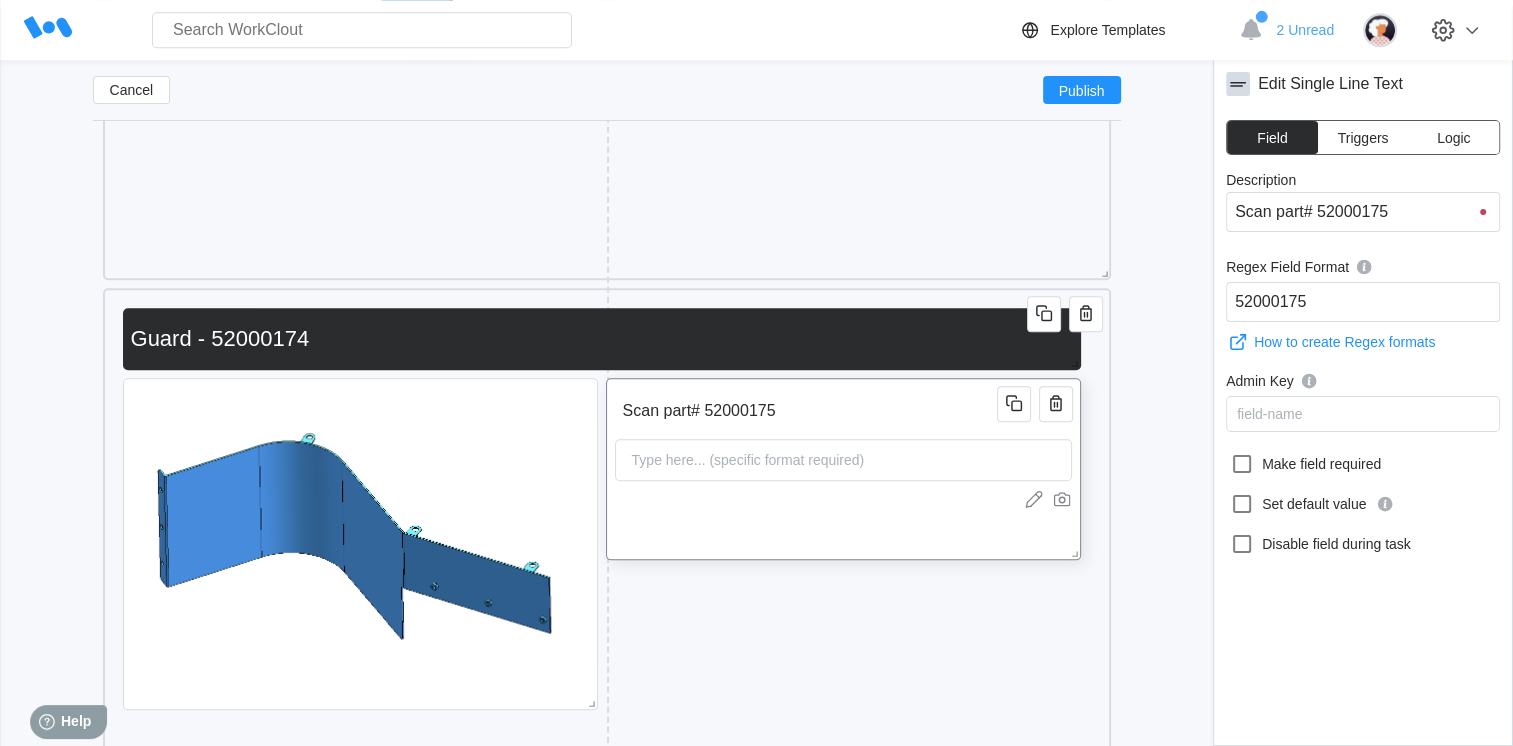 type on "Scan part# 5200017" 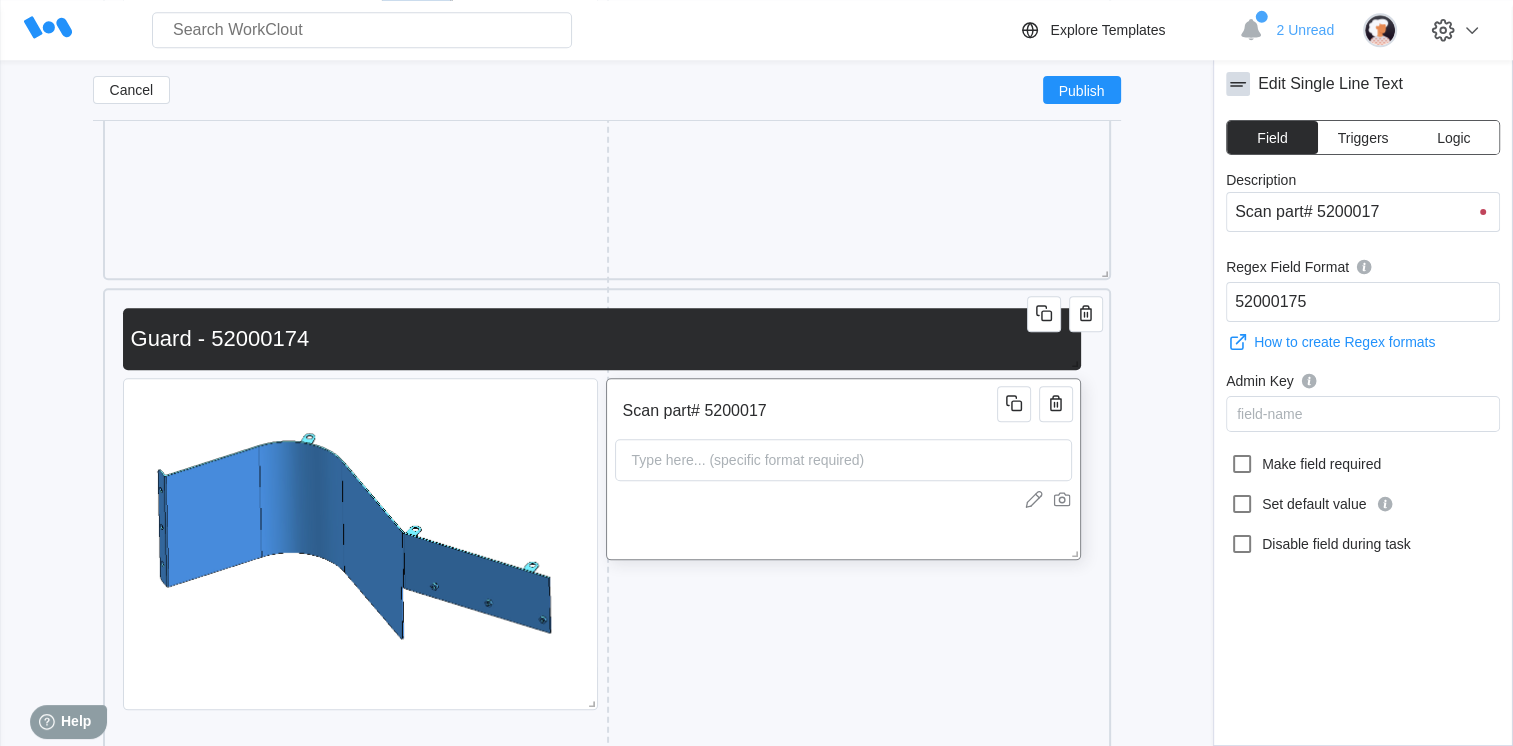 type on "Scan part# 52000174" 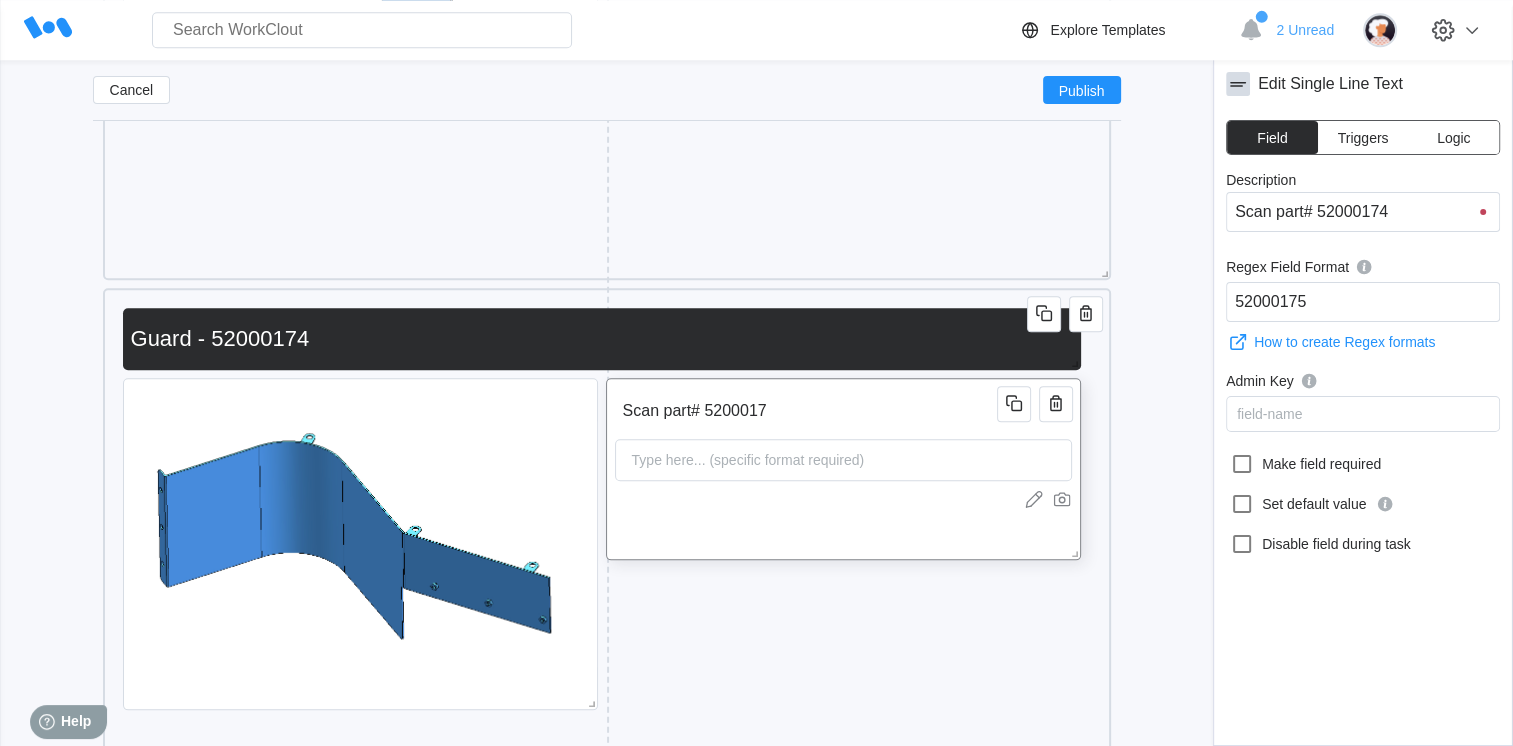type on "Scan part# 52000174" 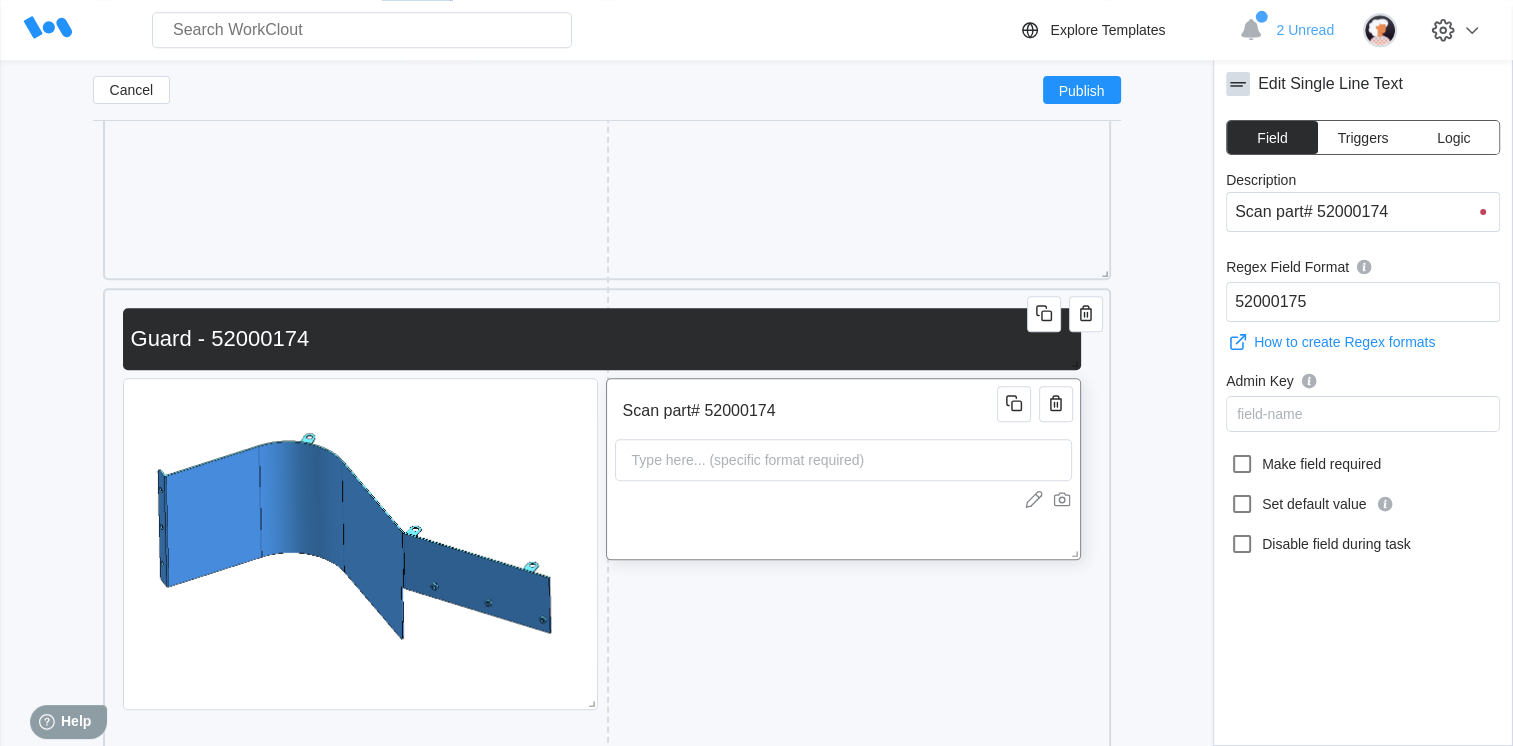 type on "Scan part# 52000174" 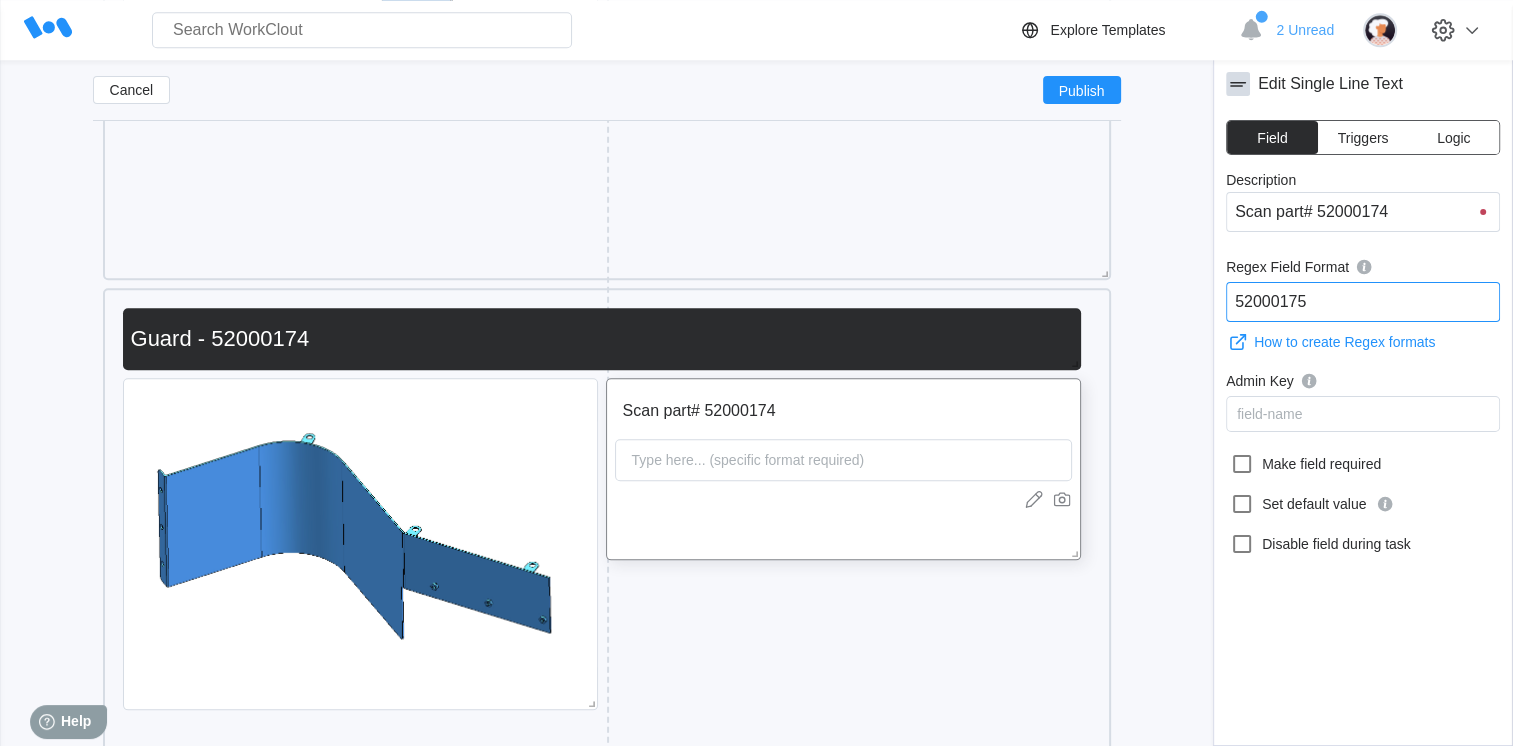 click on "52000175" at bounding box center (1363, 302) 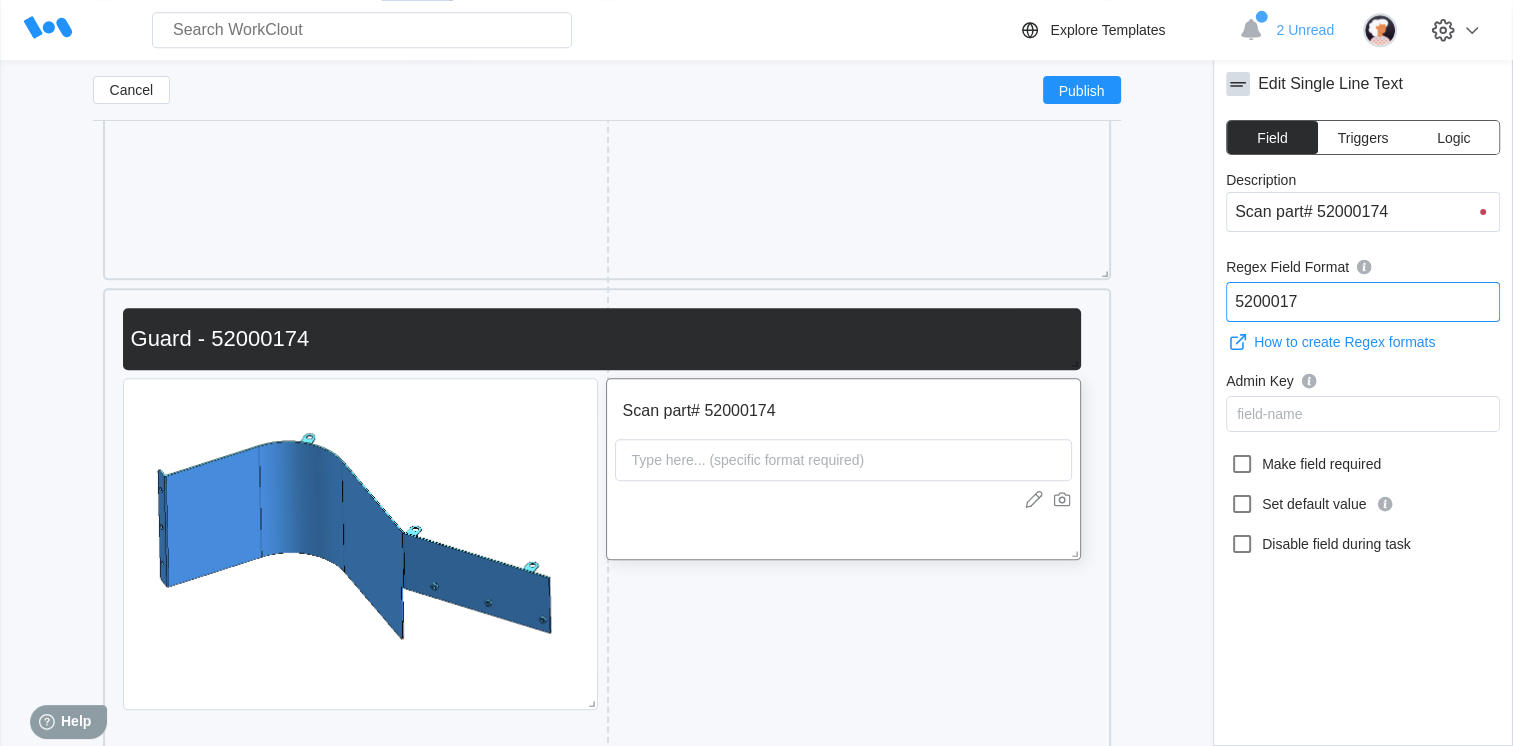 type on "52000174" 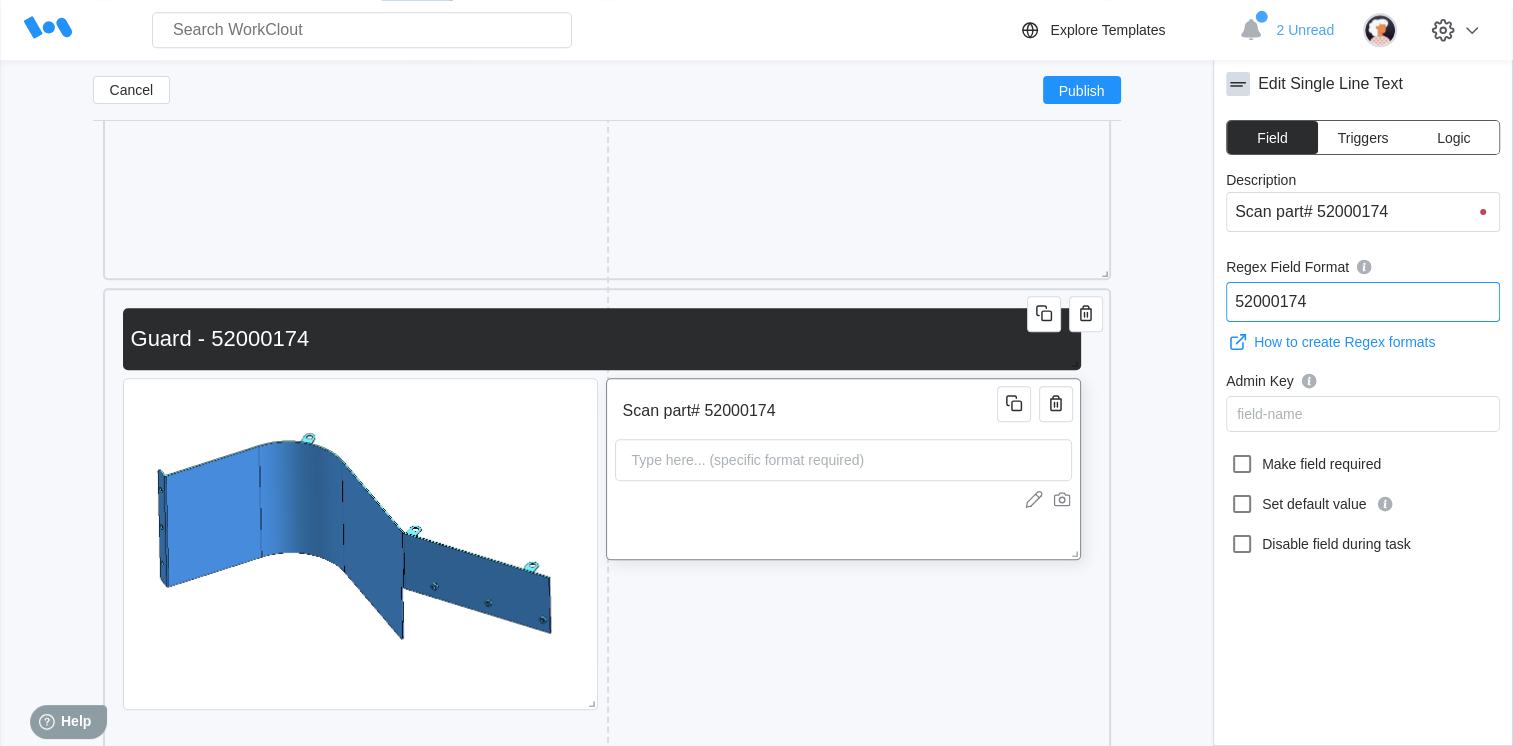 scroll, scrollTop: 99, scrollLeft: 0, axis: vertical 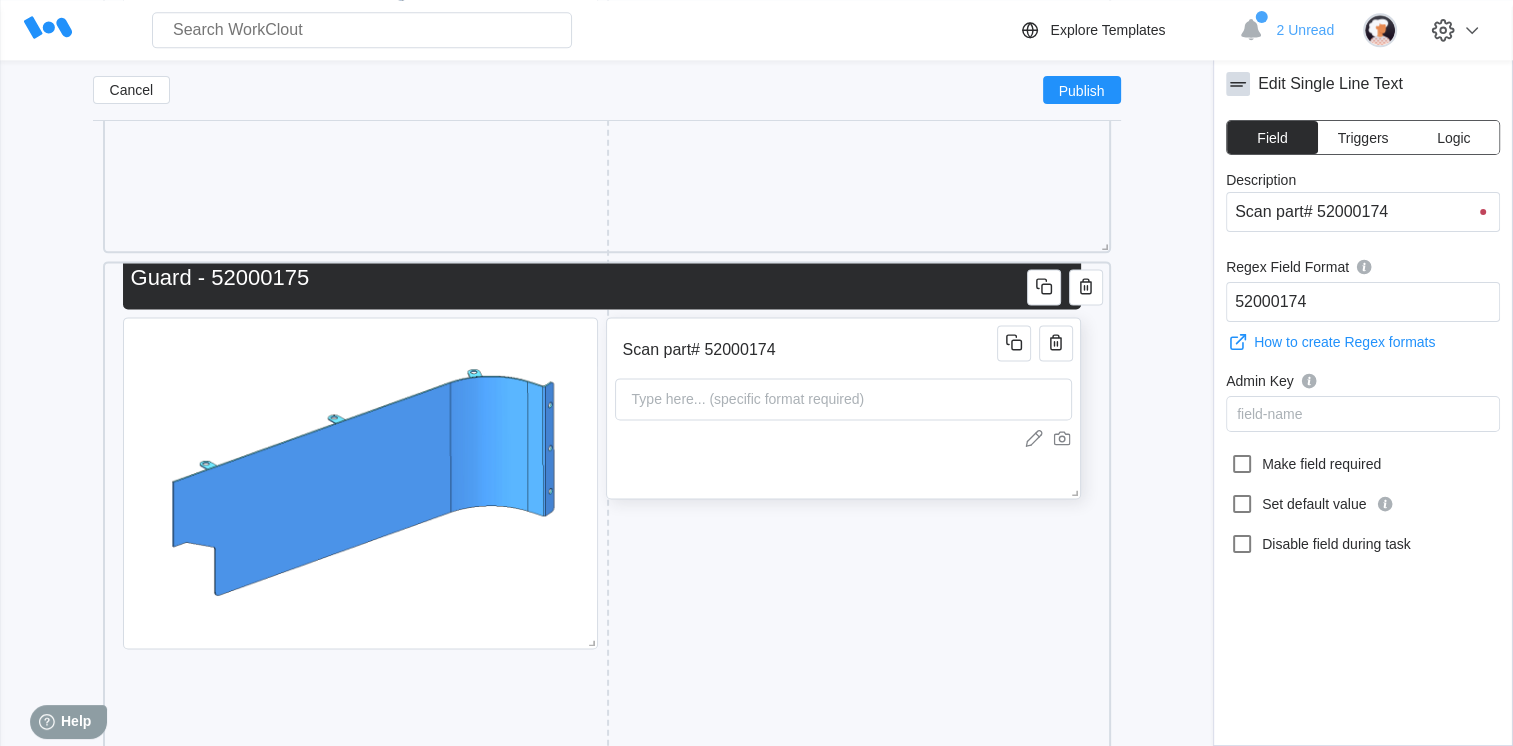 click on "Type here... (specific format required)" at bounding box center [843, 399] 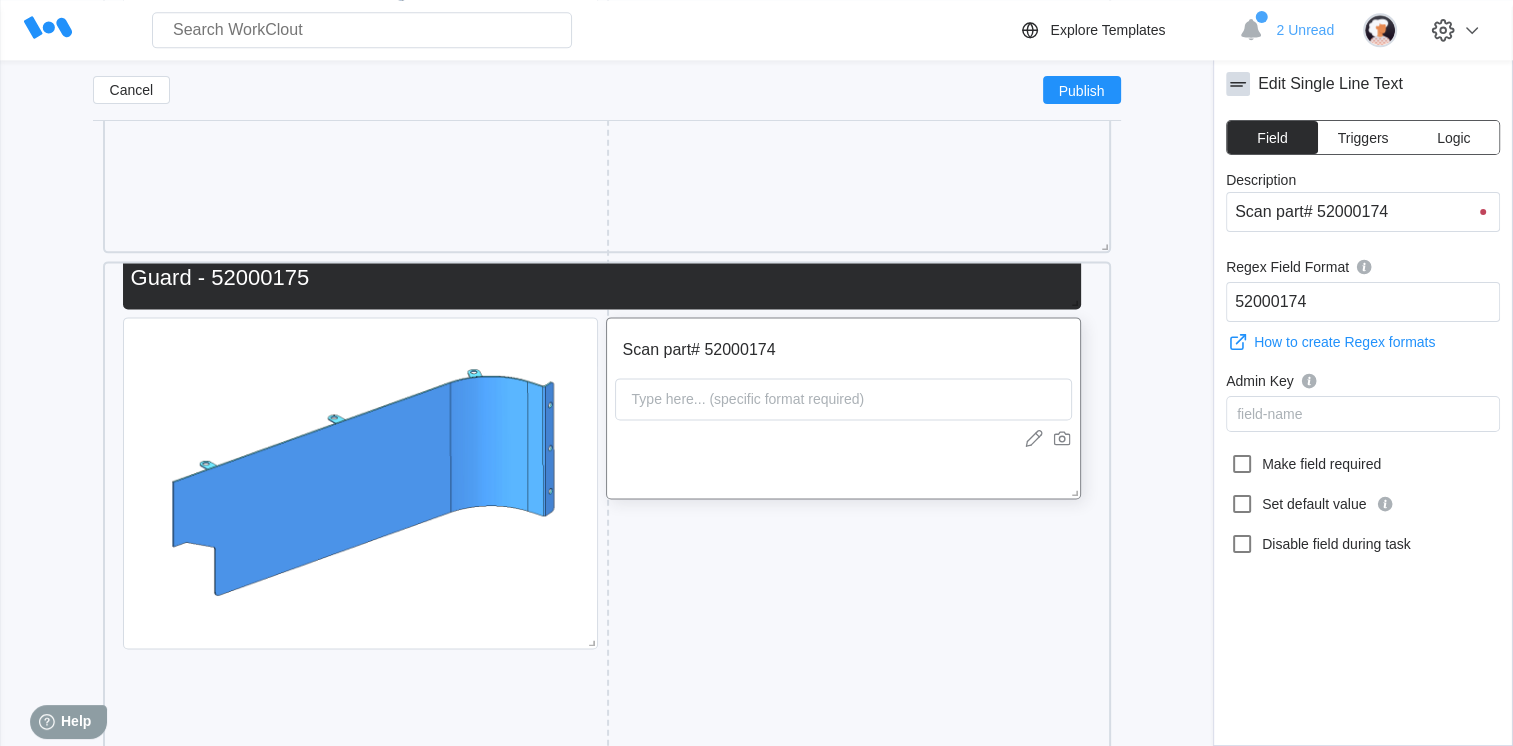 type on "Scan part# 5200017" 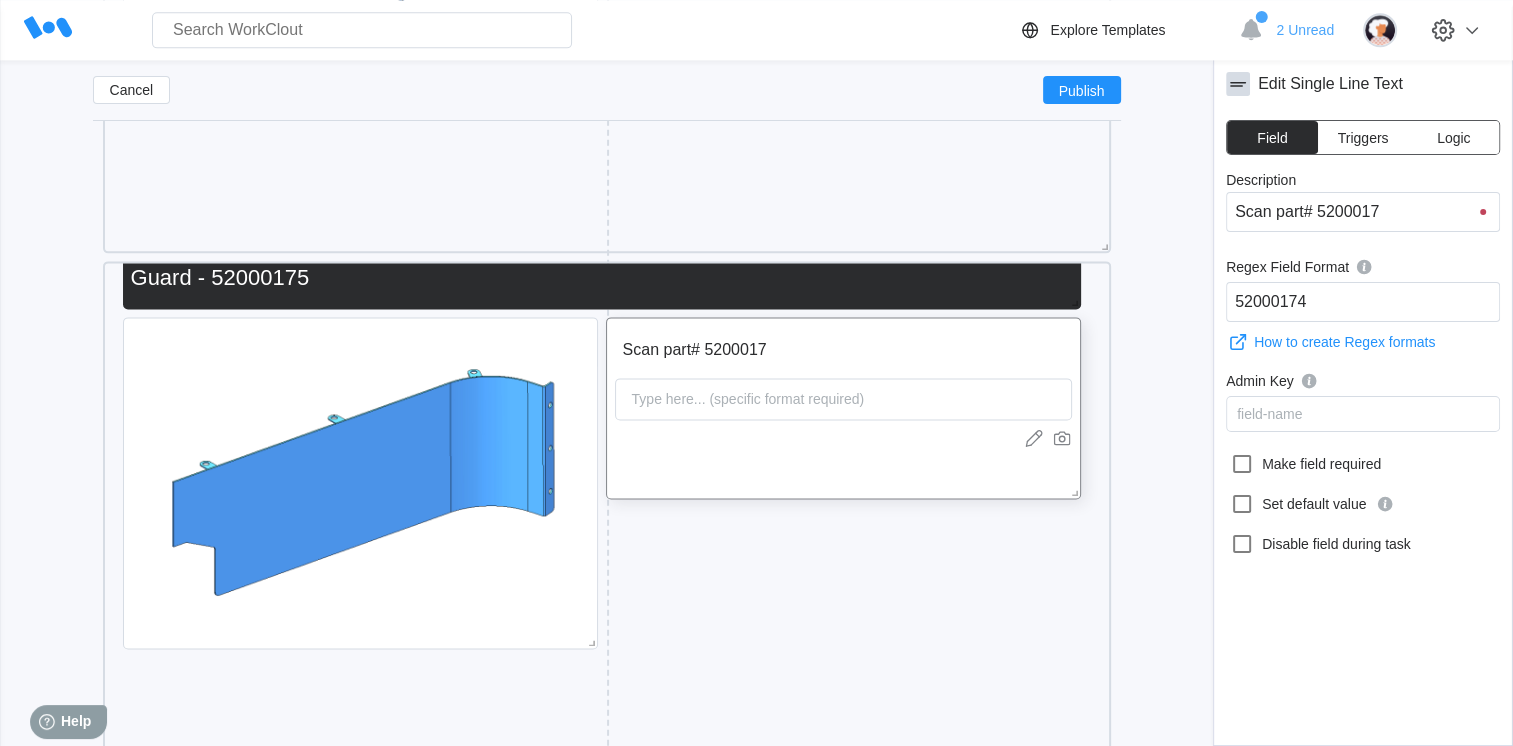 type on "Scan part# 52000174" 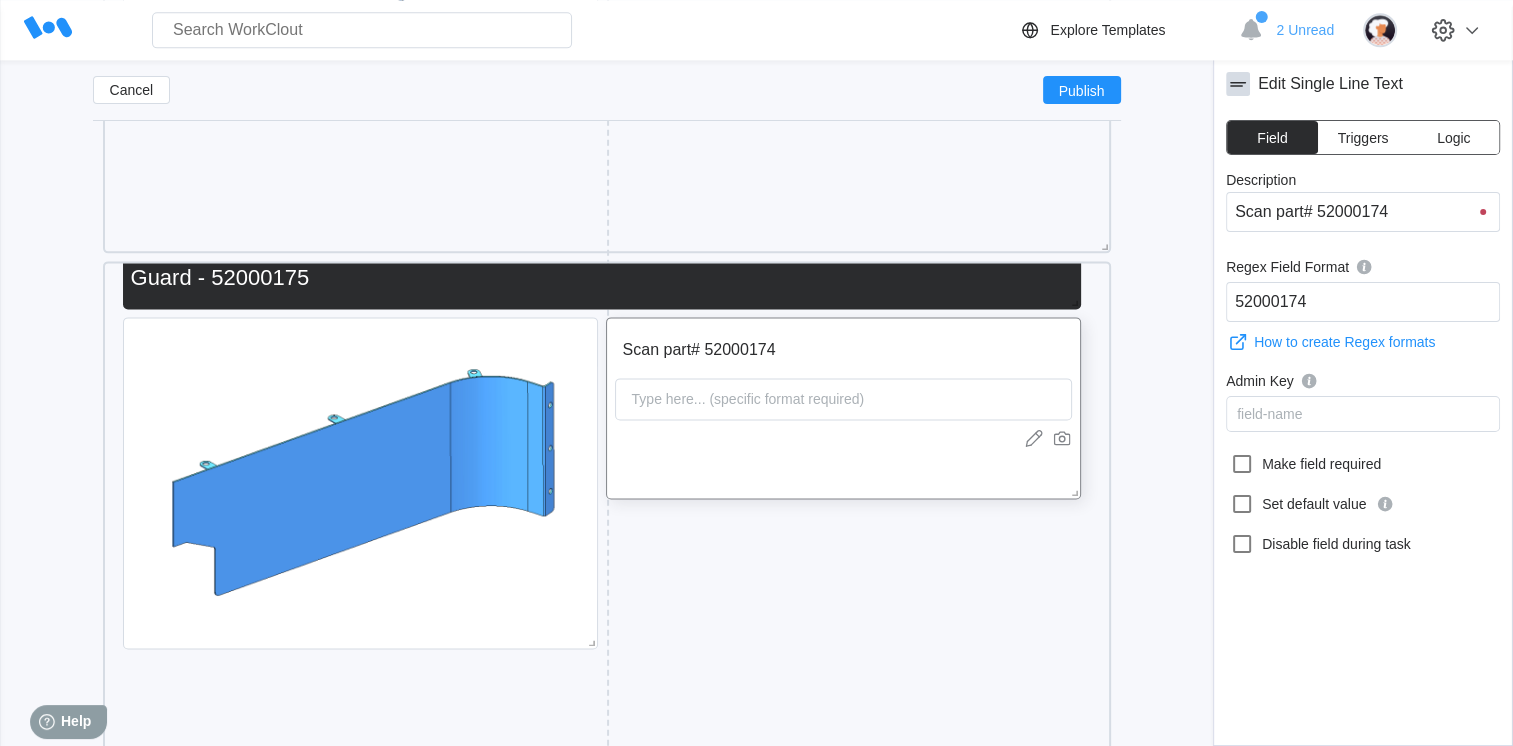 type on "Scan part# 5200017" 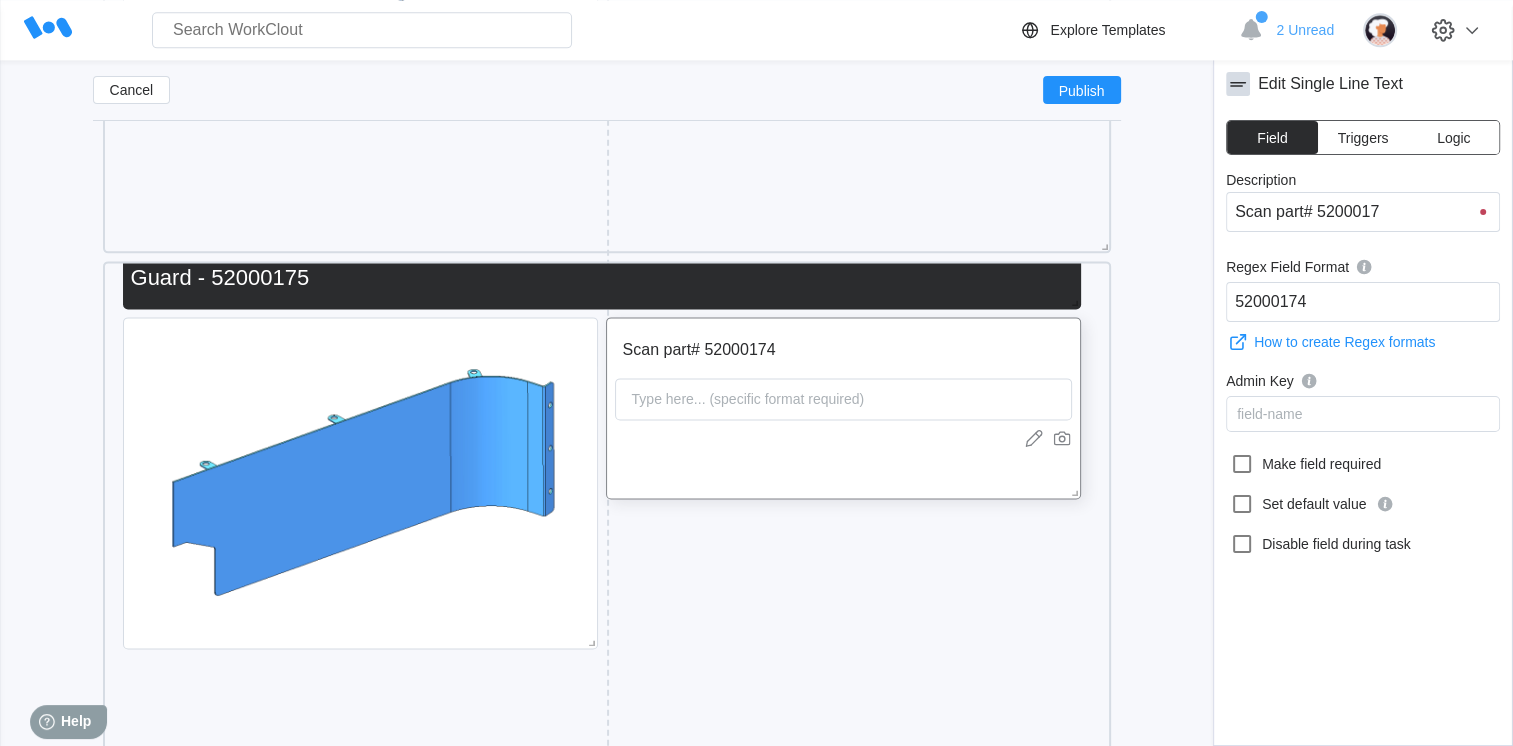 type on "Scan part# 5200017" 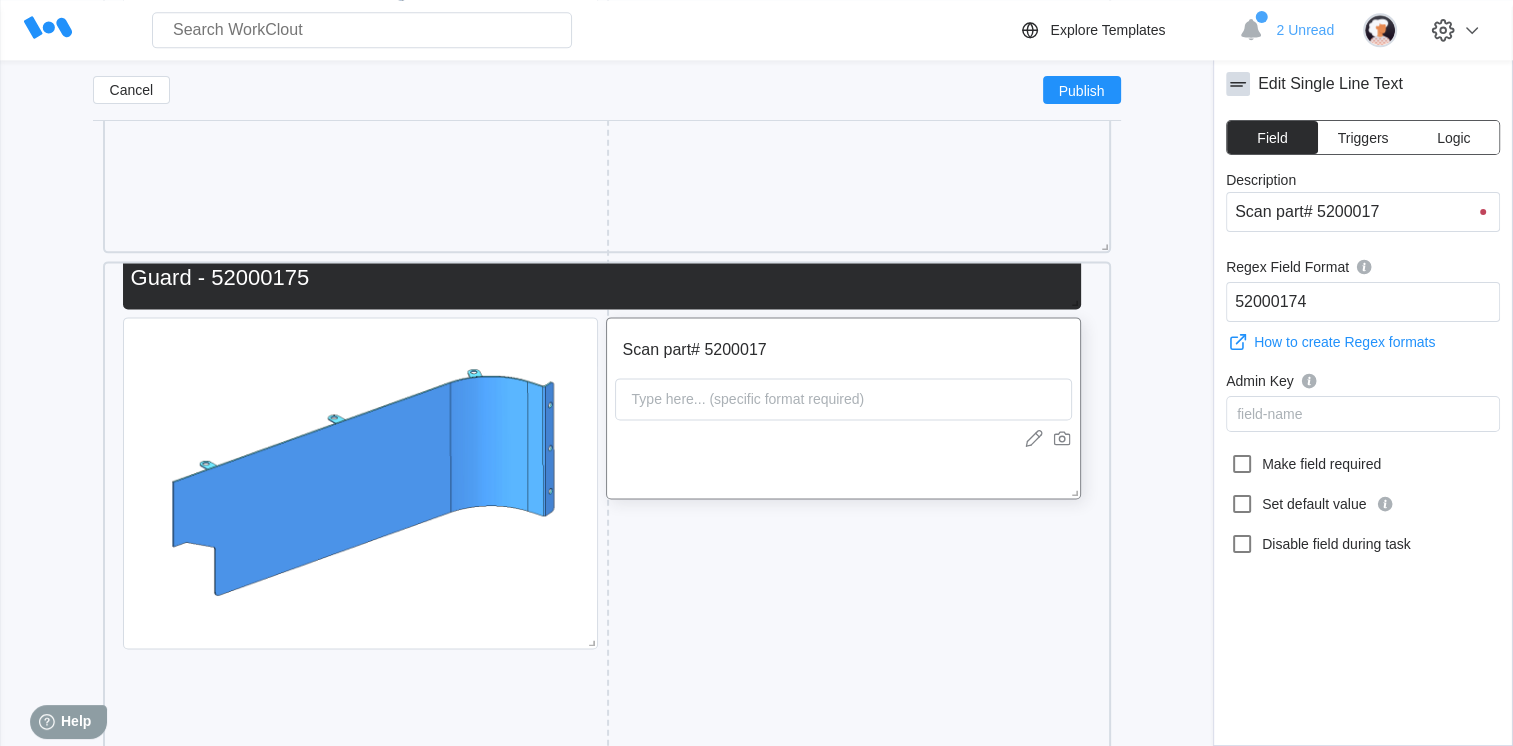 type on "Scan part# 52000175" 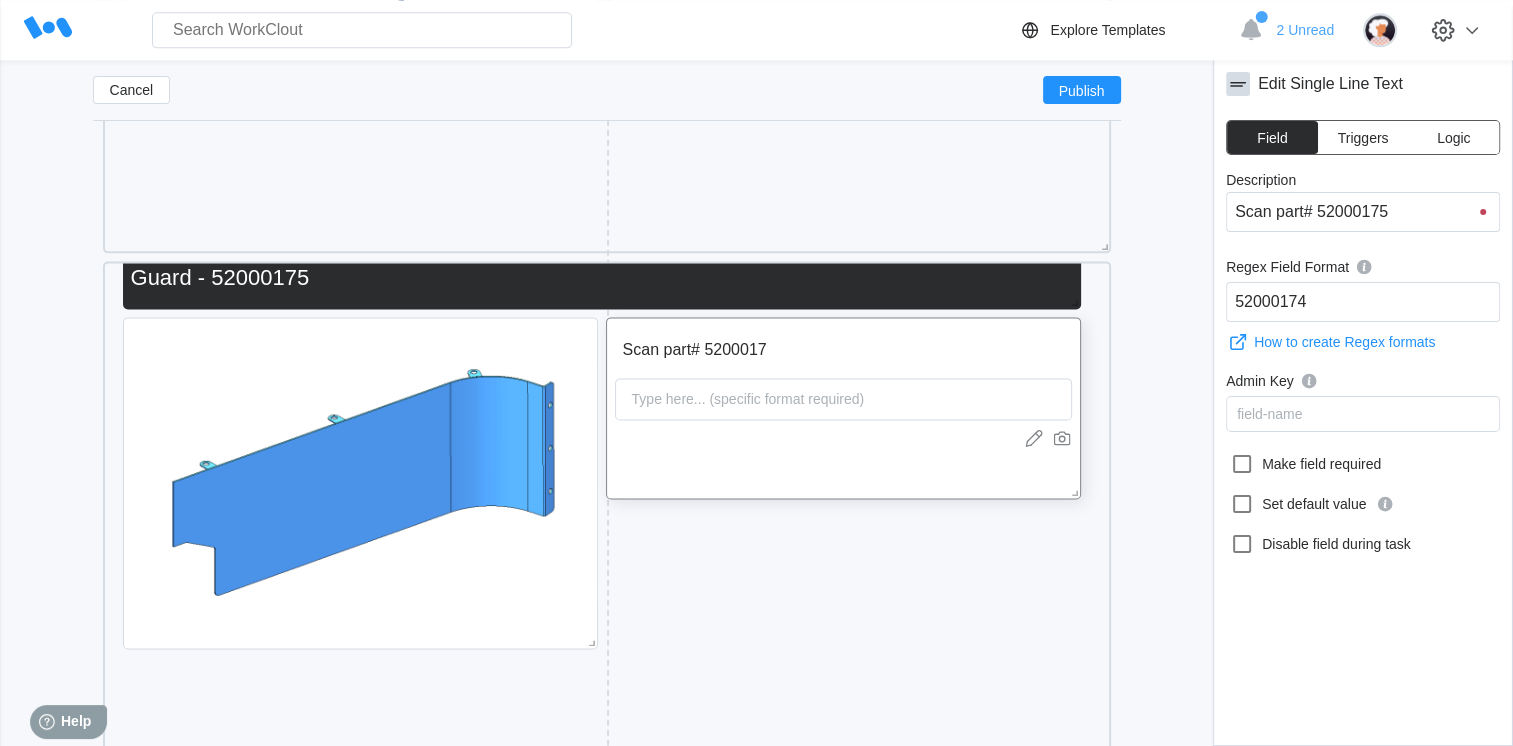 type on "Scan part# 52000175" 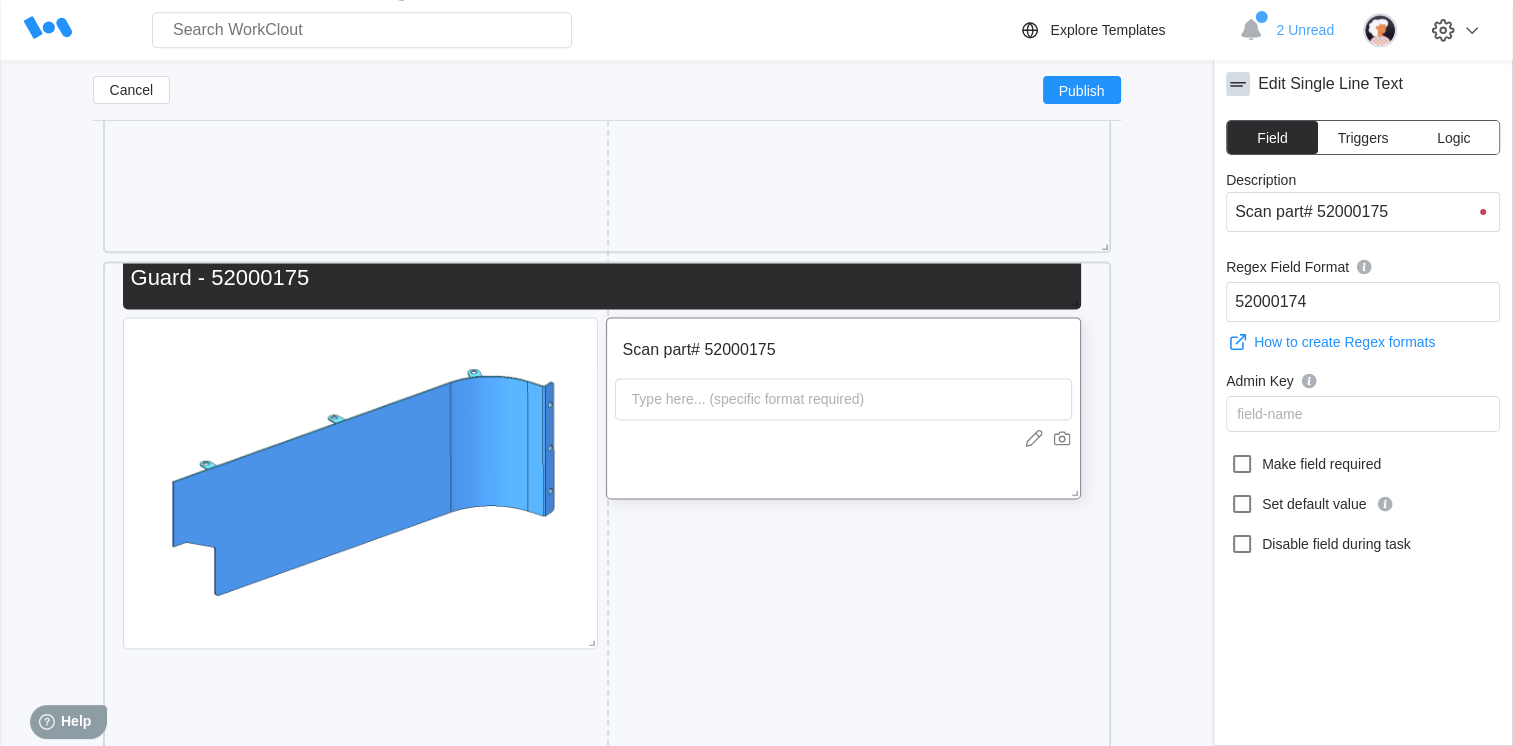 type on "Scan part# 52000175" 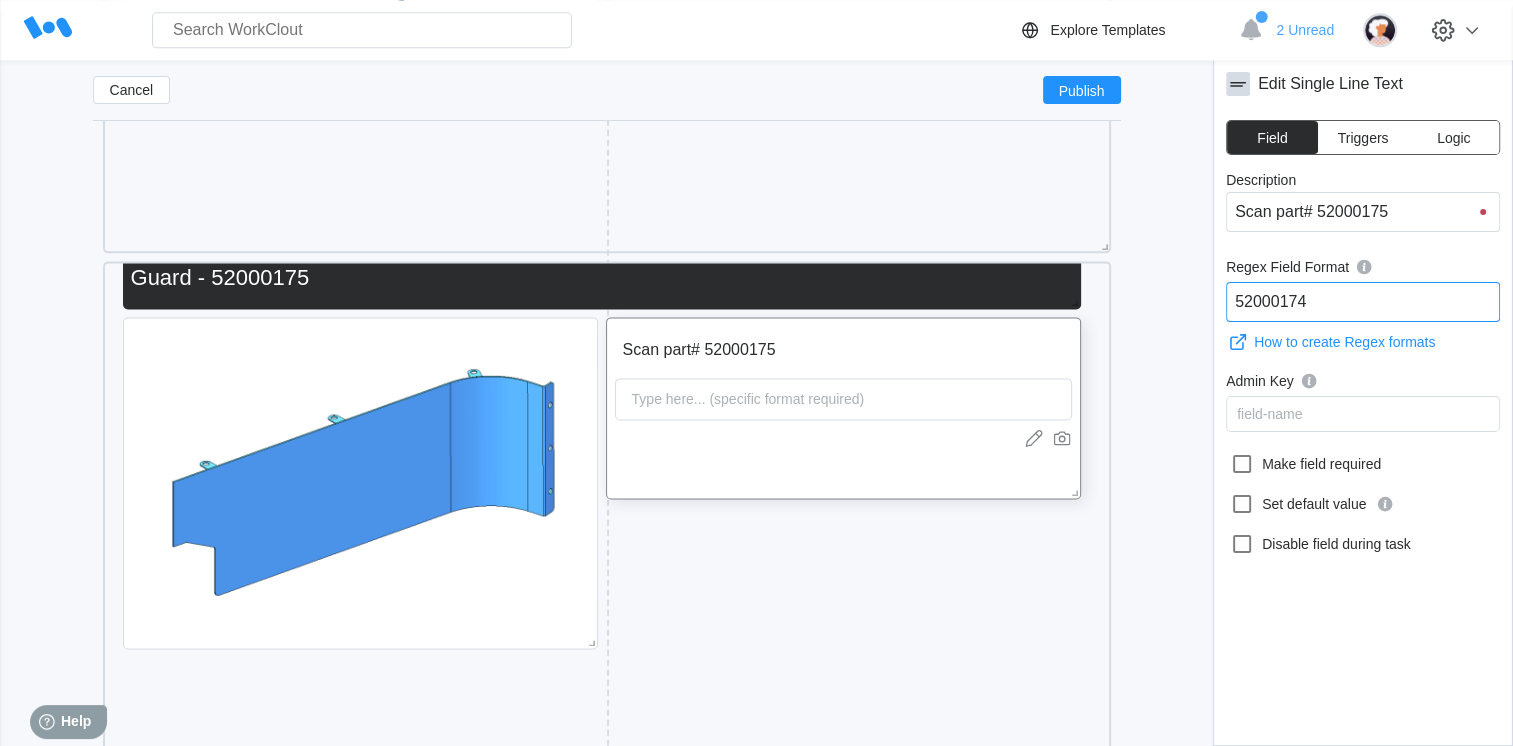 click on "52000174" at bounding box center [1363, 302] 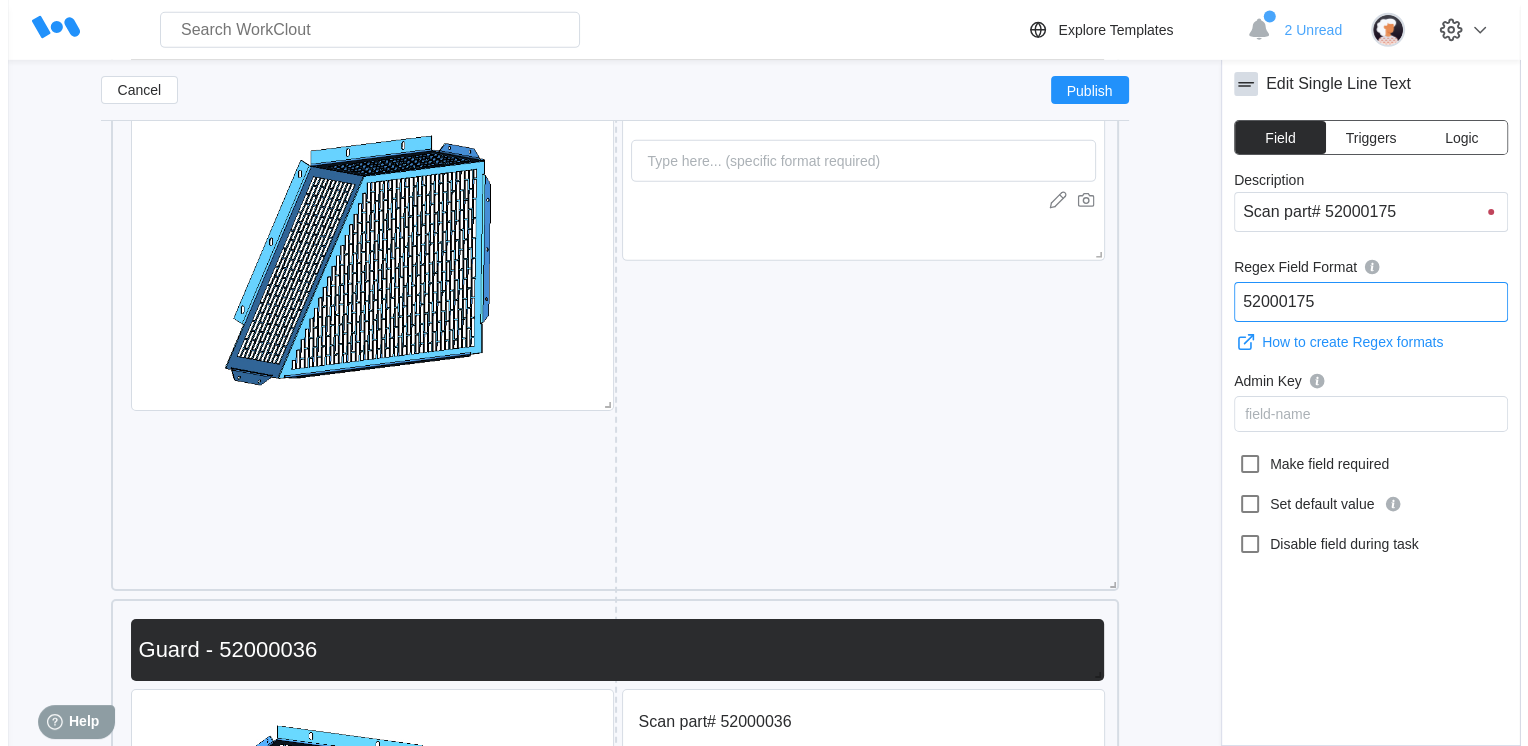 scroll, scrollTop: 21440, scrollLeft: 0, axis: vertical 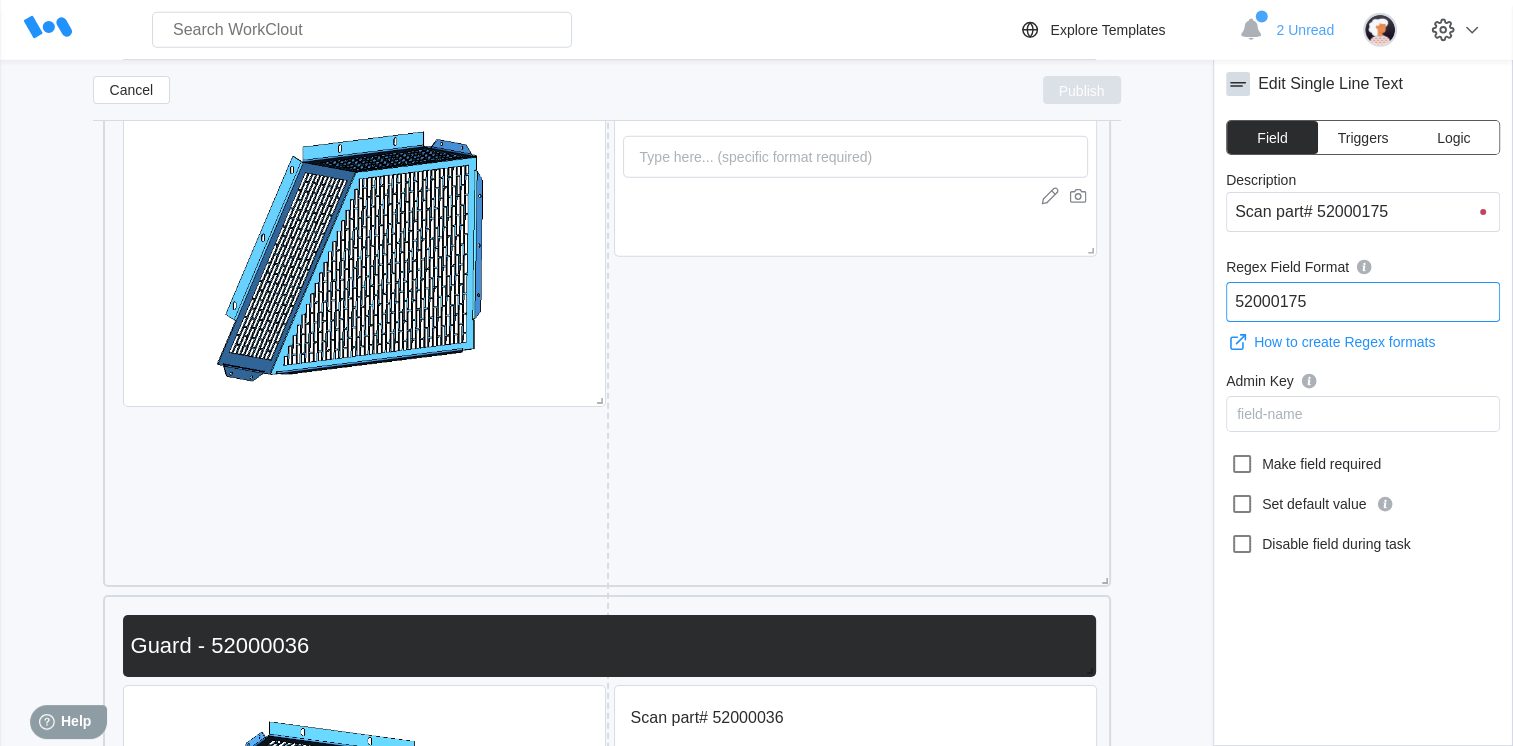 type on "52000175" 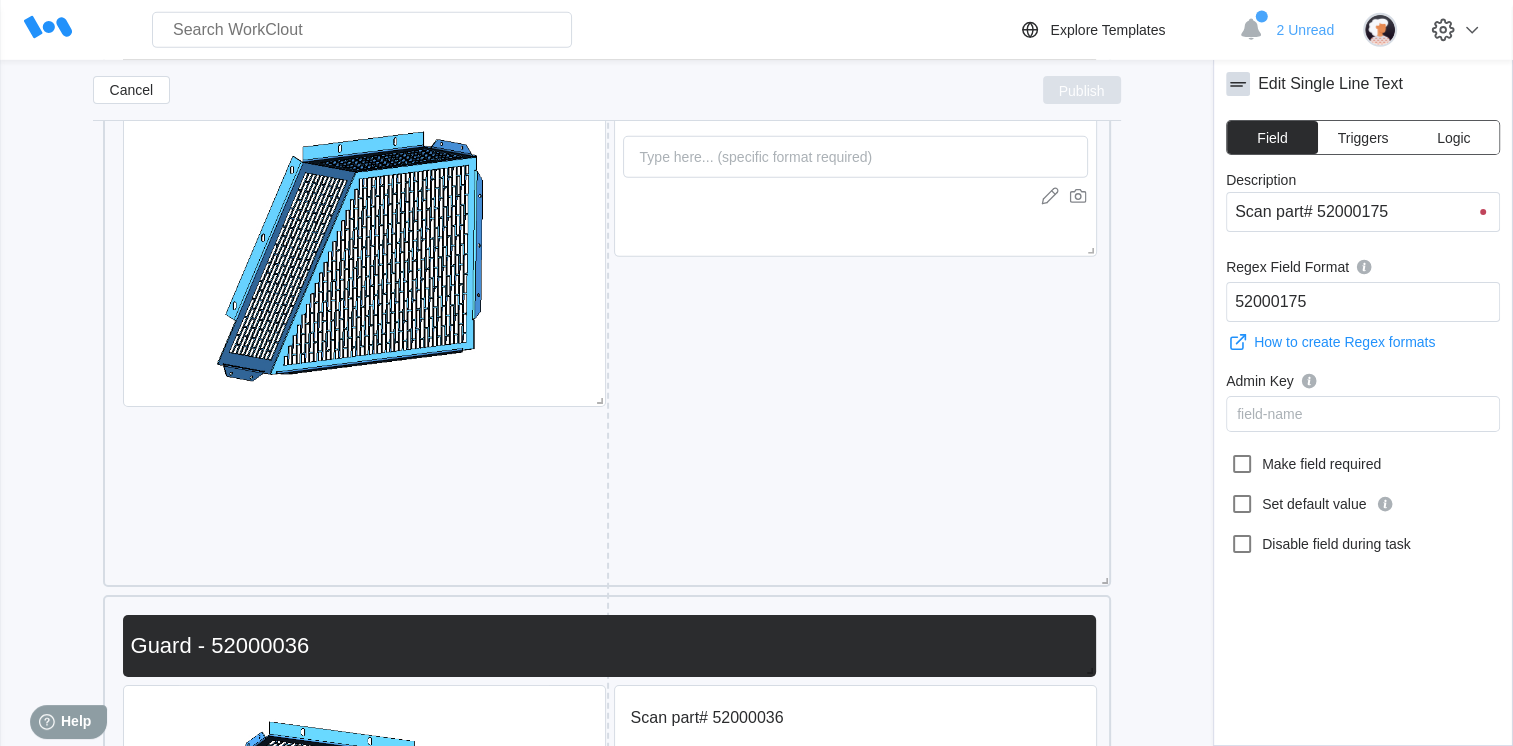 click on "Publish" at bounding box center (1082, 90) 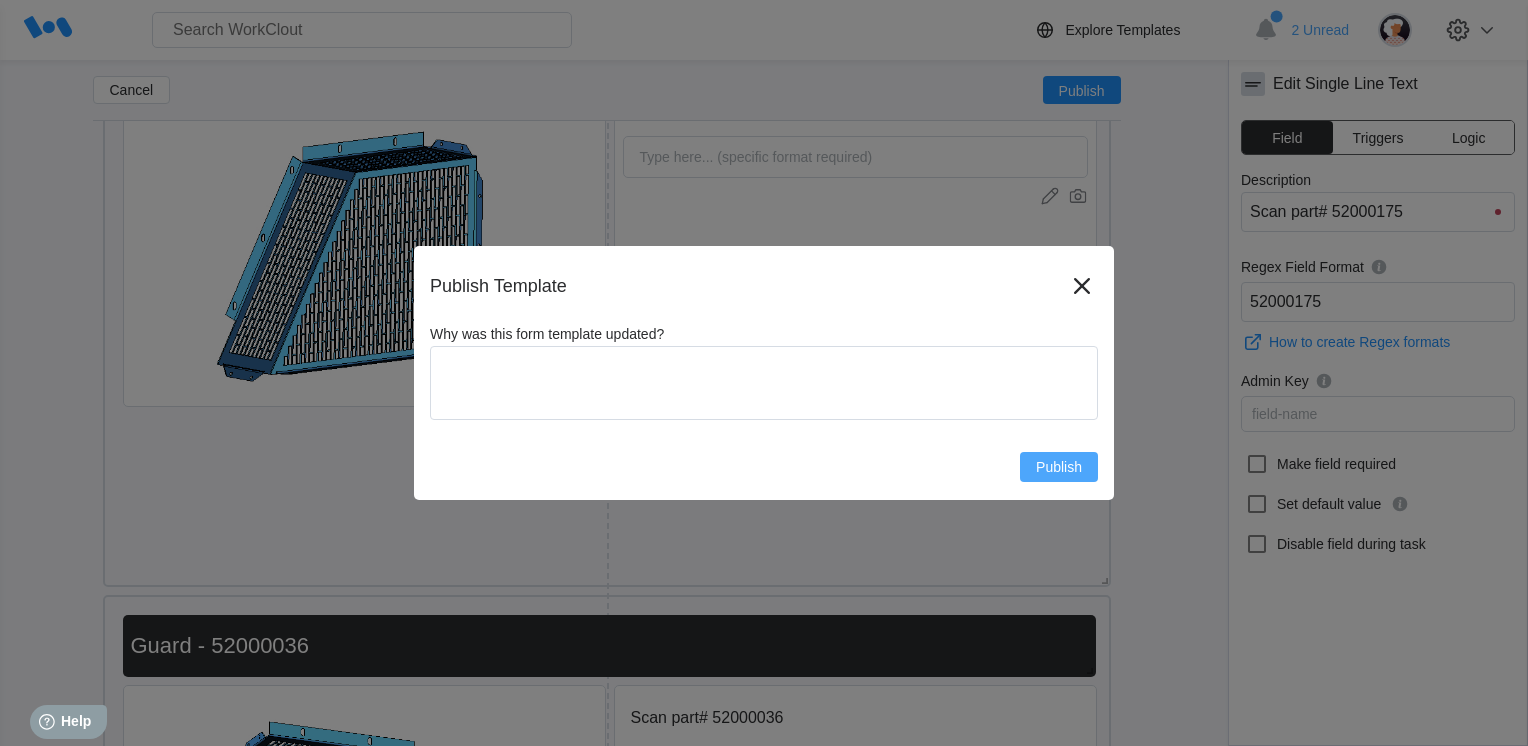 click on "Publish" at bounding box center [1059, 467] 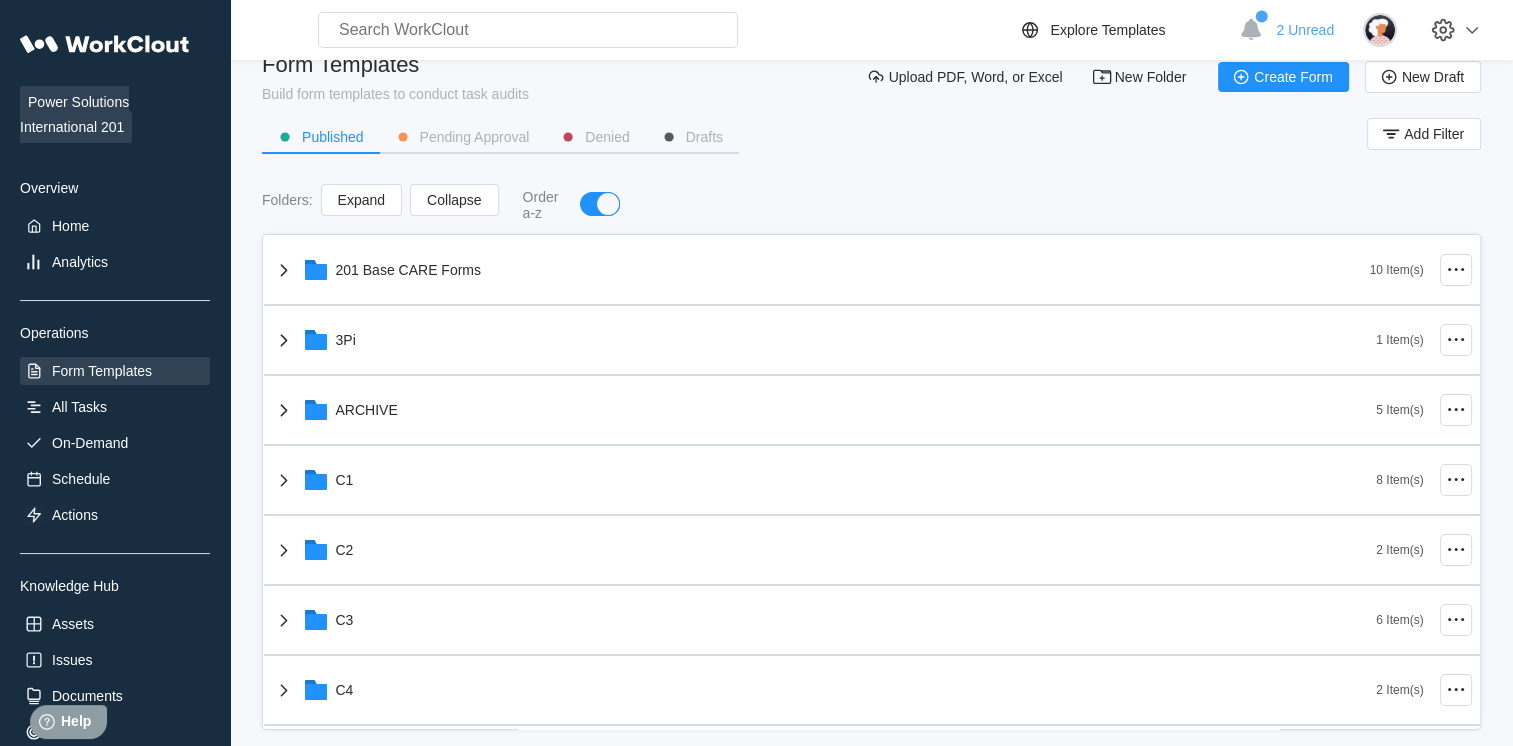 scroll, scrollTop: 0, scrollLeft: 0, axis: both 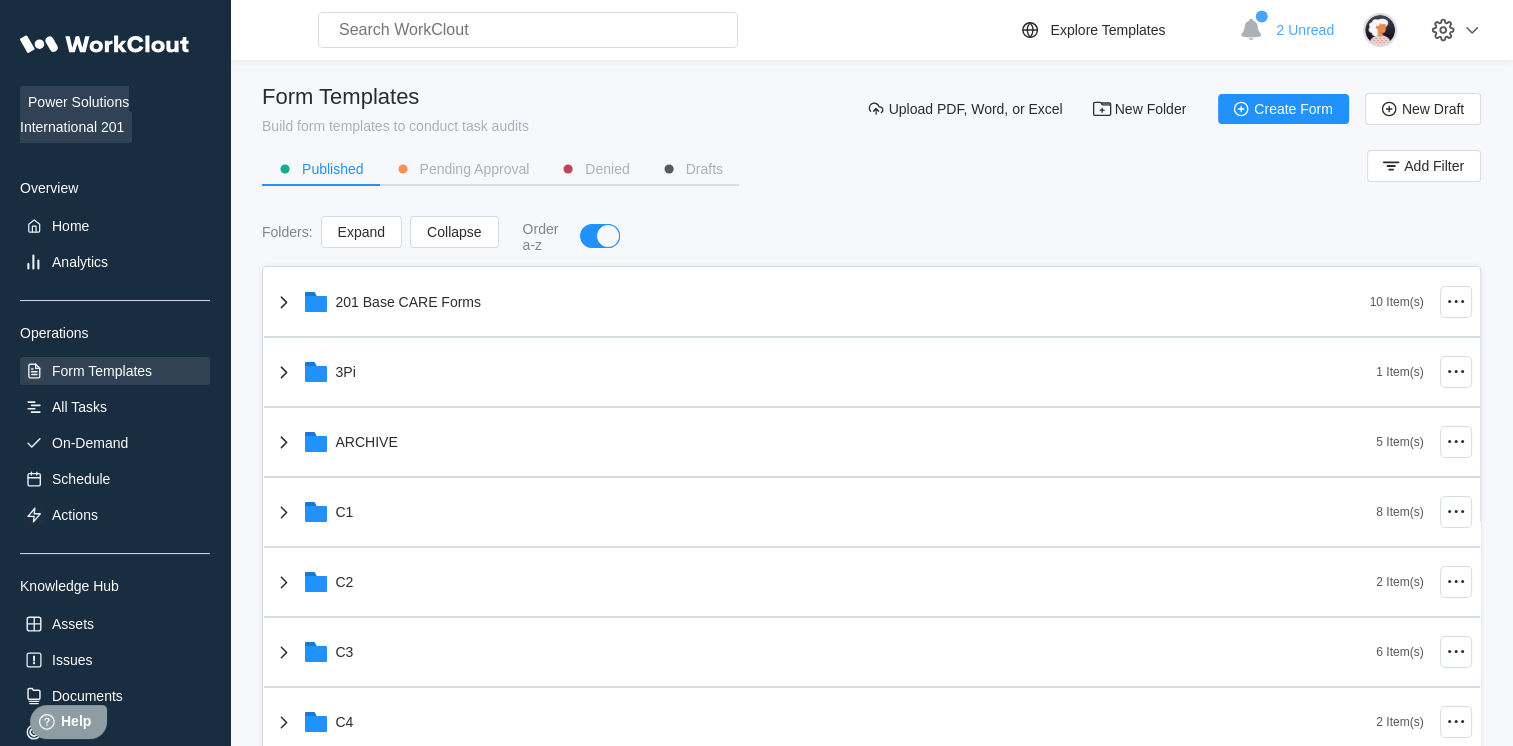 click at bounding box center [528, 30] 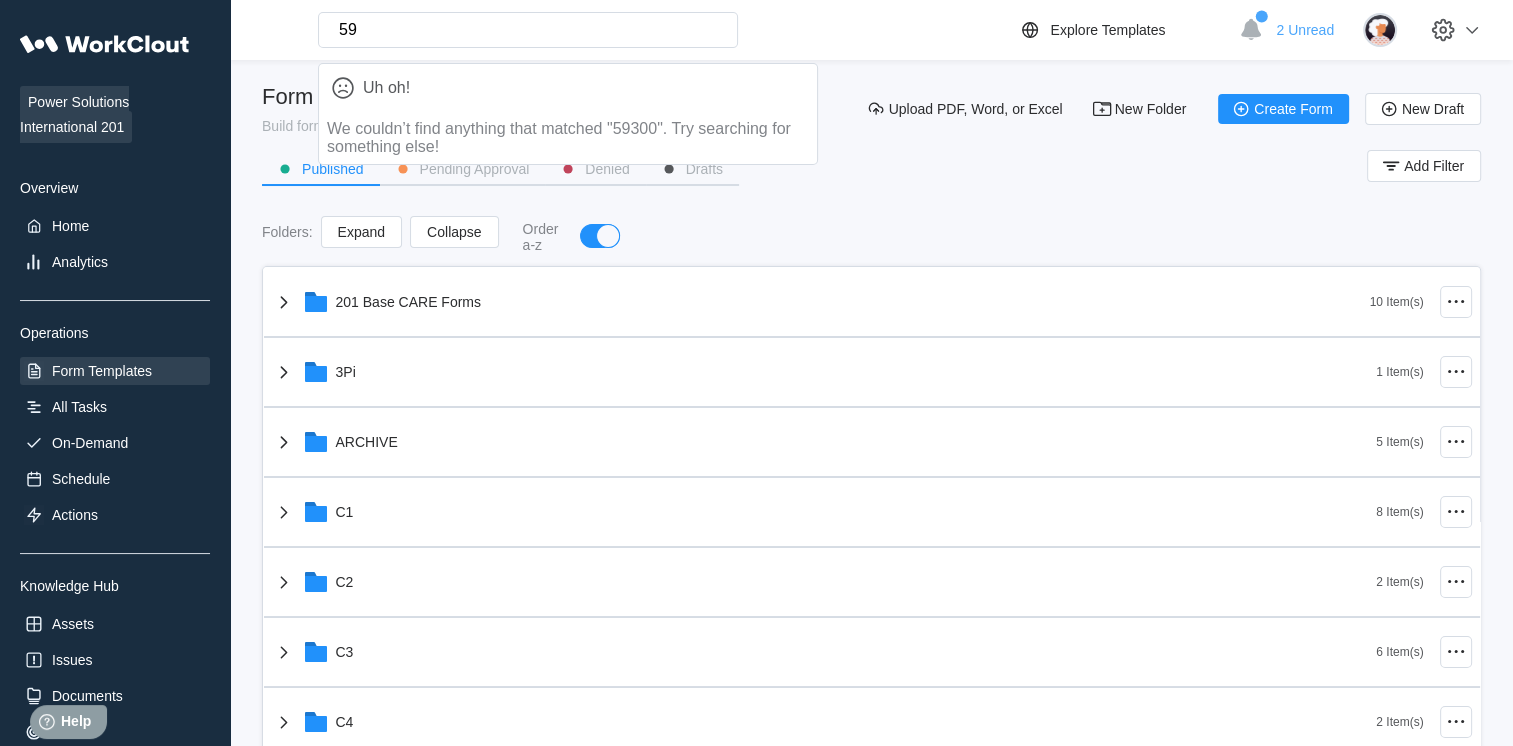 type on "5" 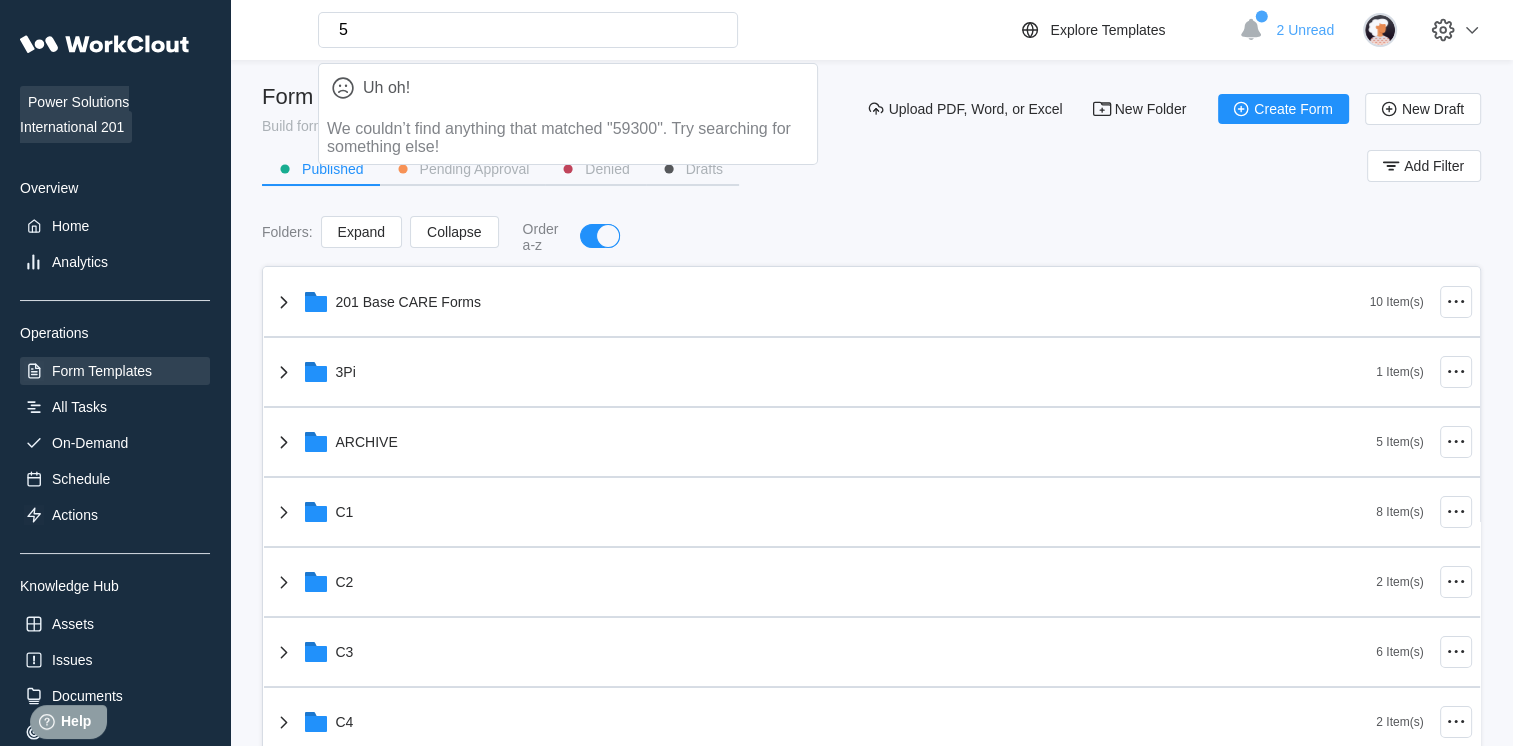 type 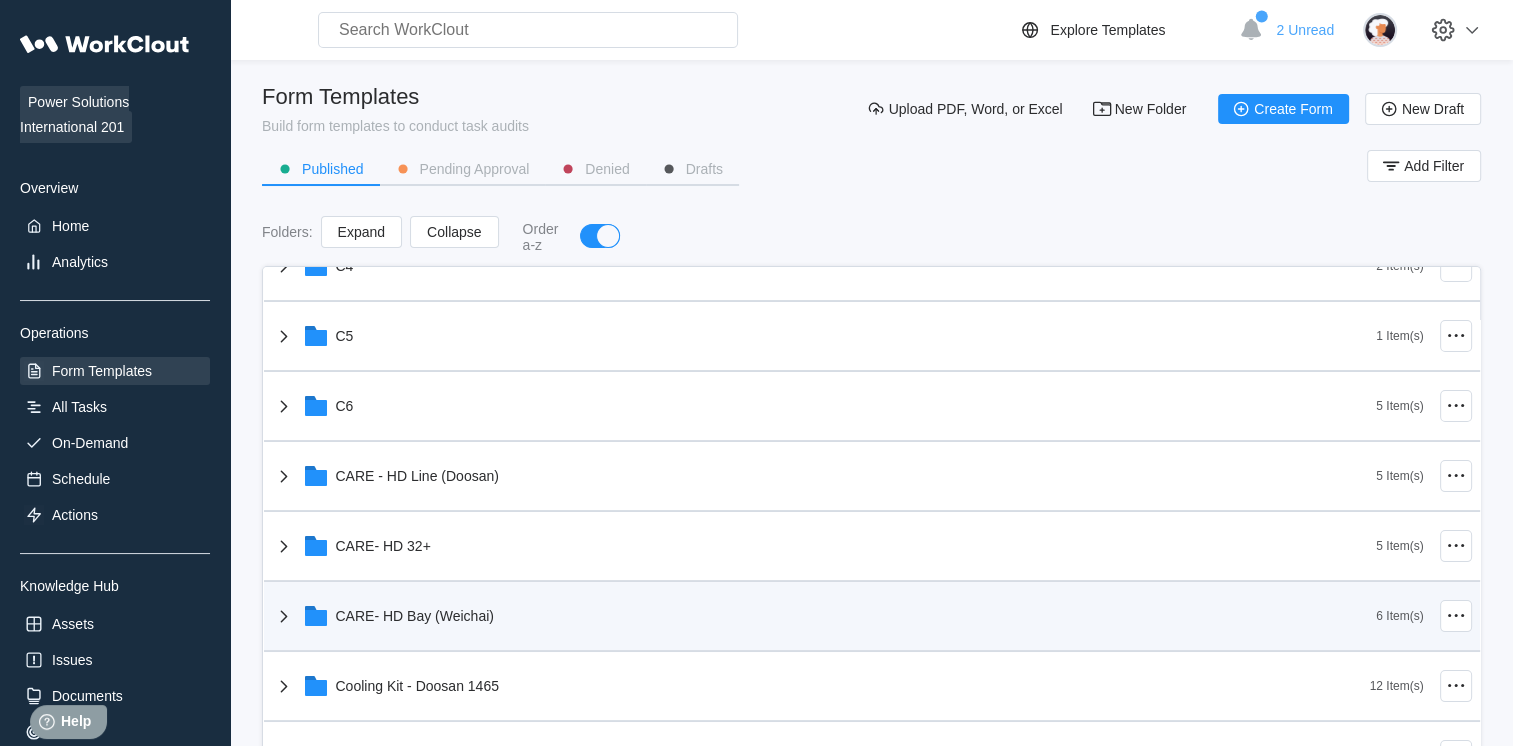 scroll, scrollTop: 687, scrollLeft: 0, axis: vertical 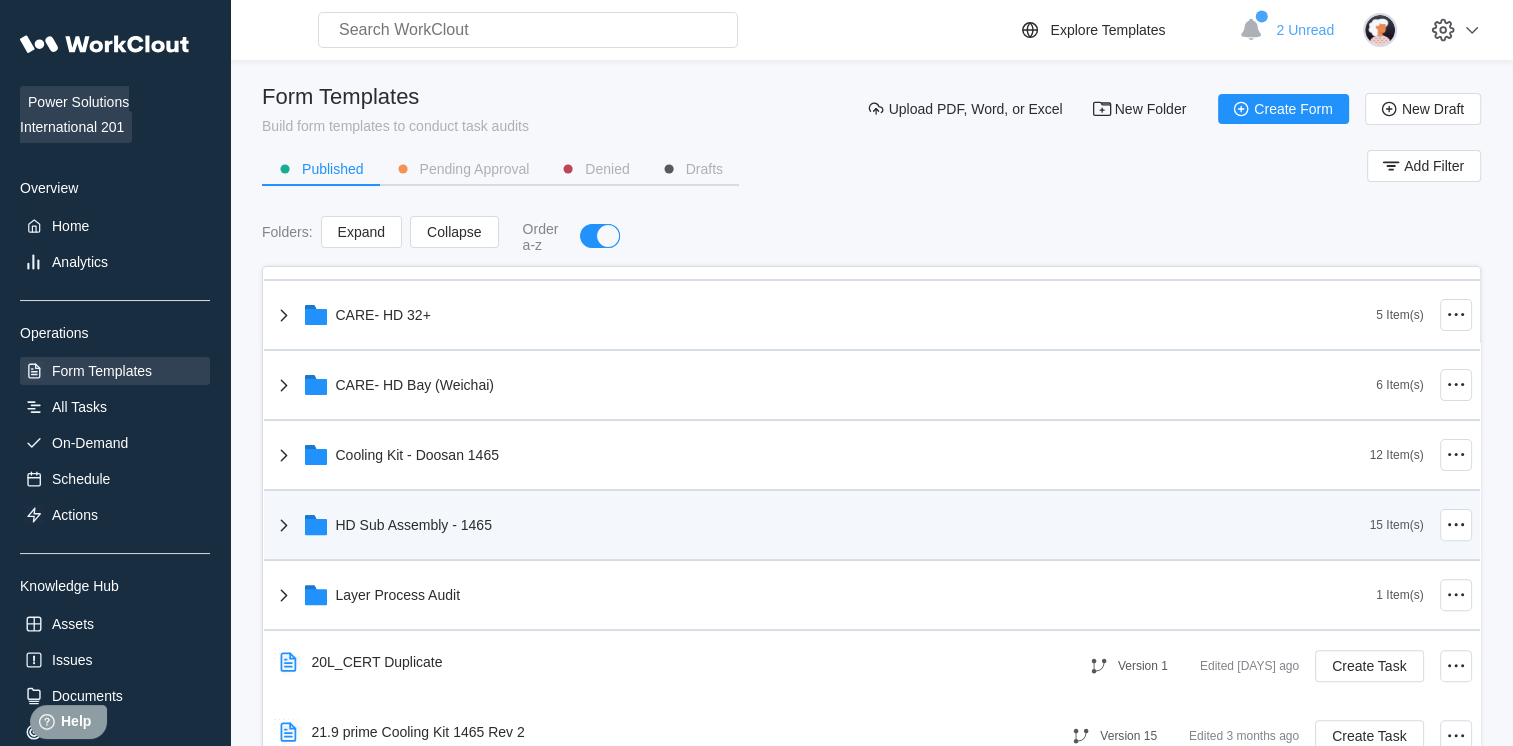 click on "HD Sub Assembly - 1465" at bounding box center (821, 525) 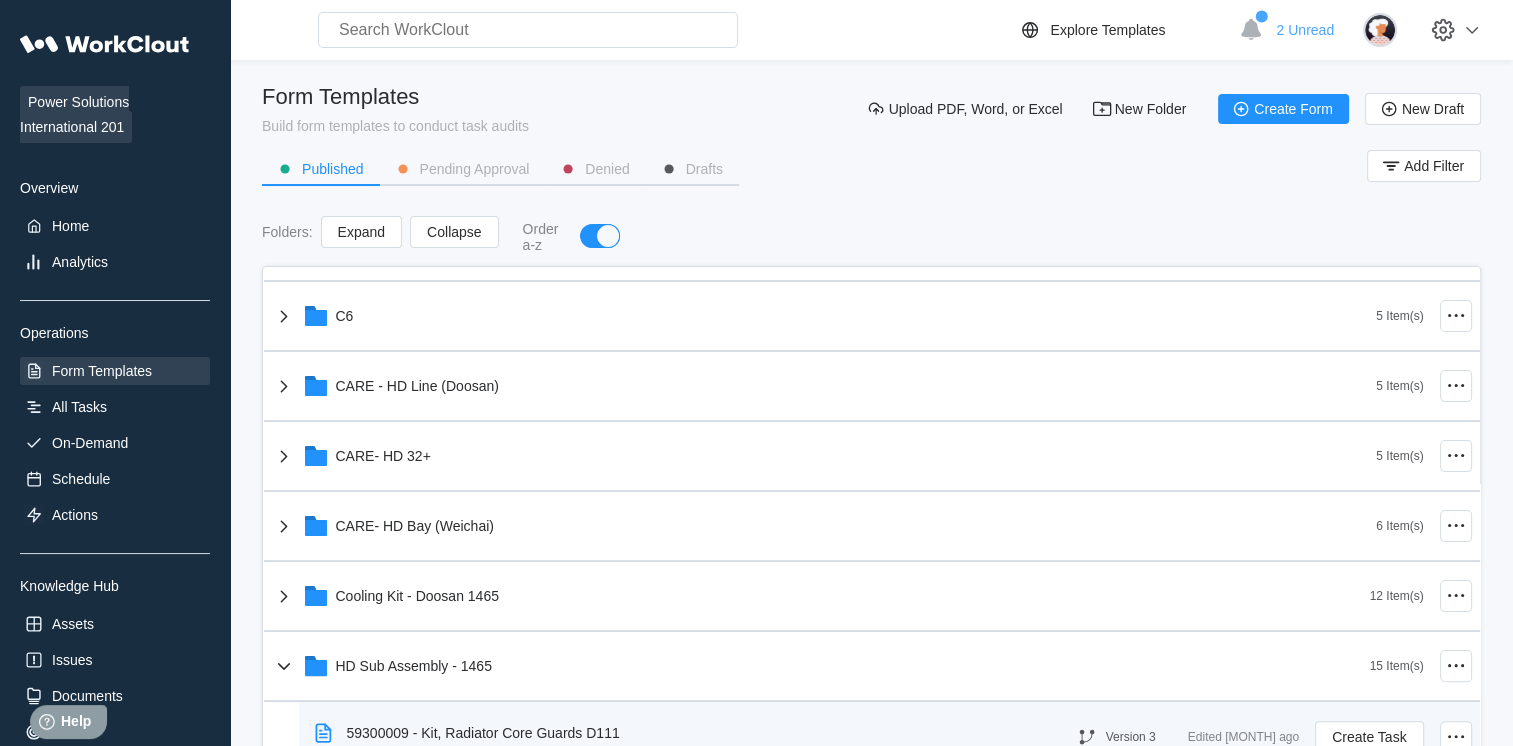 scroll, scrollTop: 544, scrollLeft: 0, axis: vertical 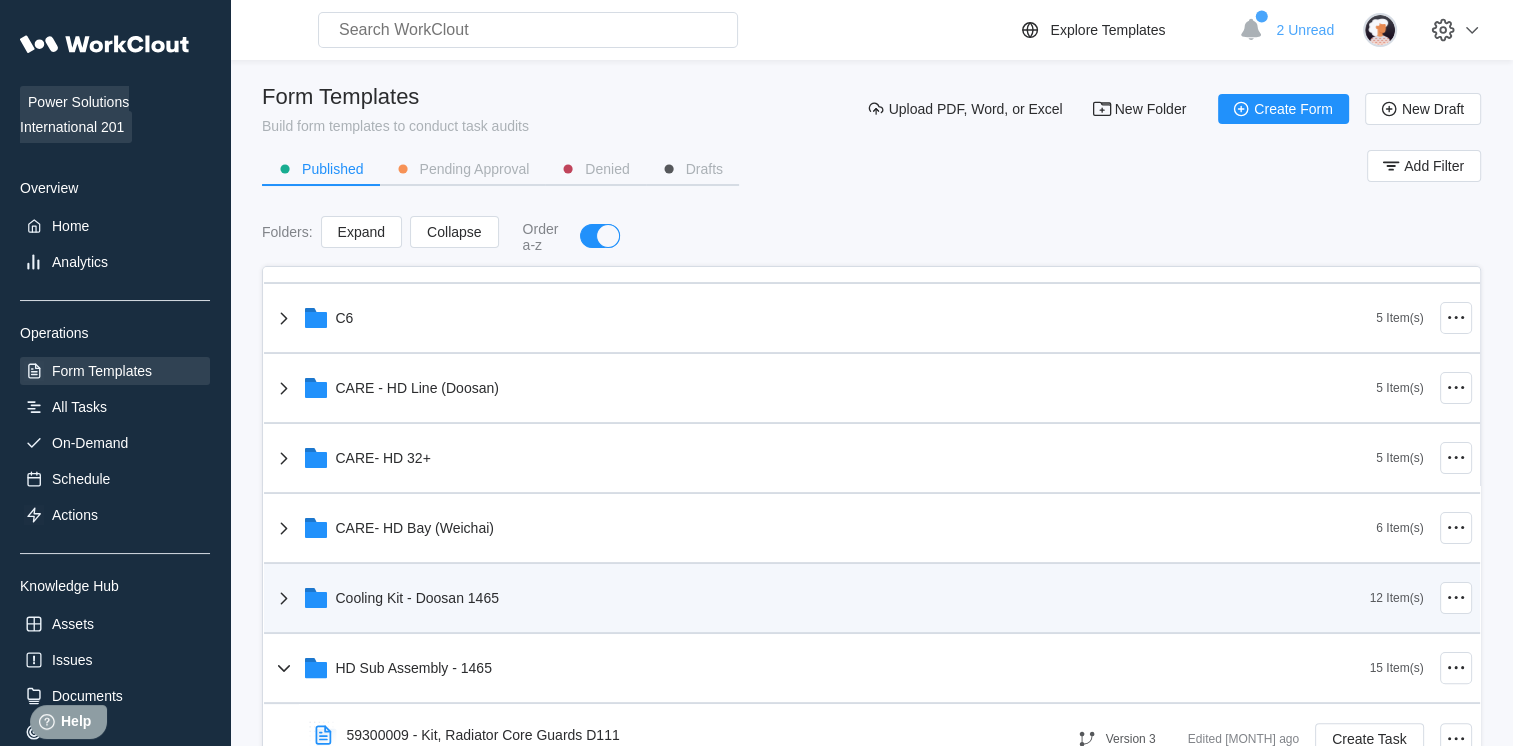 click on "Cooling Kit - Doosan 1465" at bounding box center [821, 598] 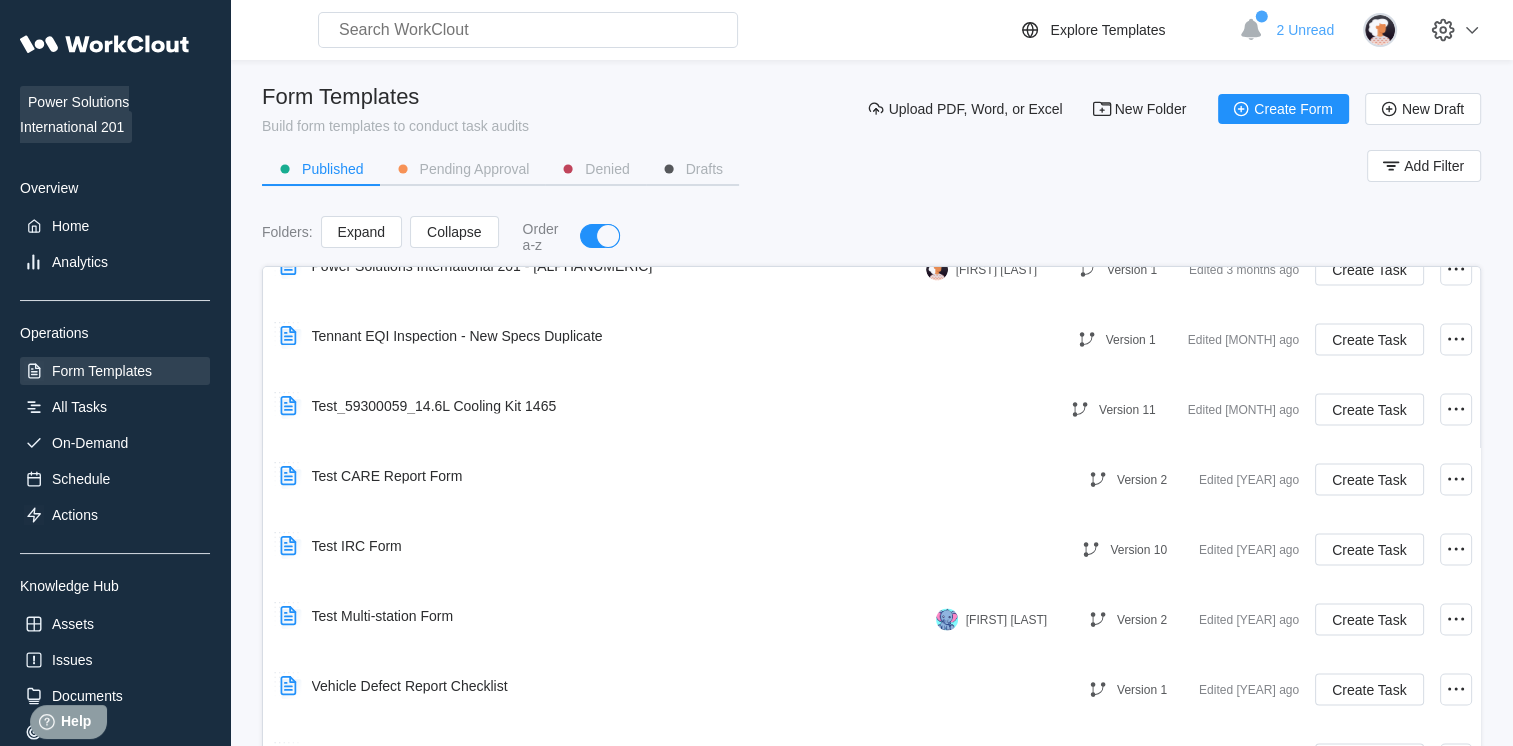 scroll, scrollTop: 3916, scrollLeft: 0, axis: vertical 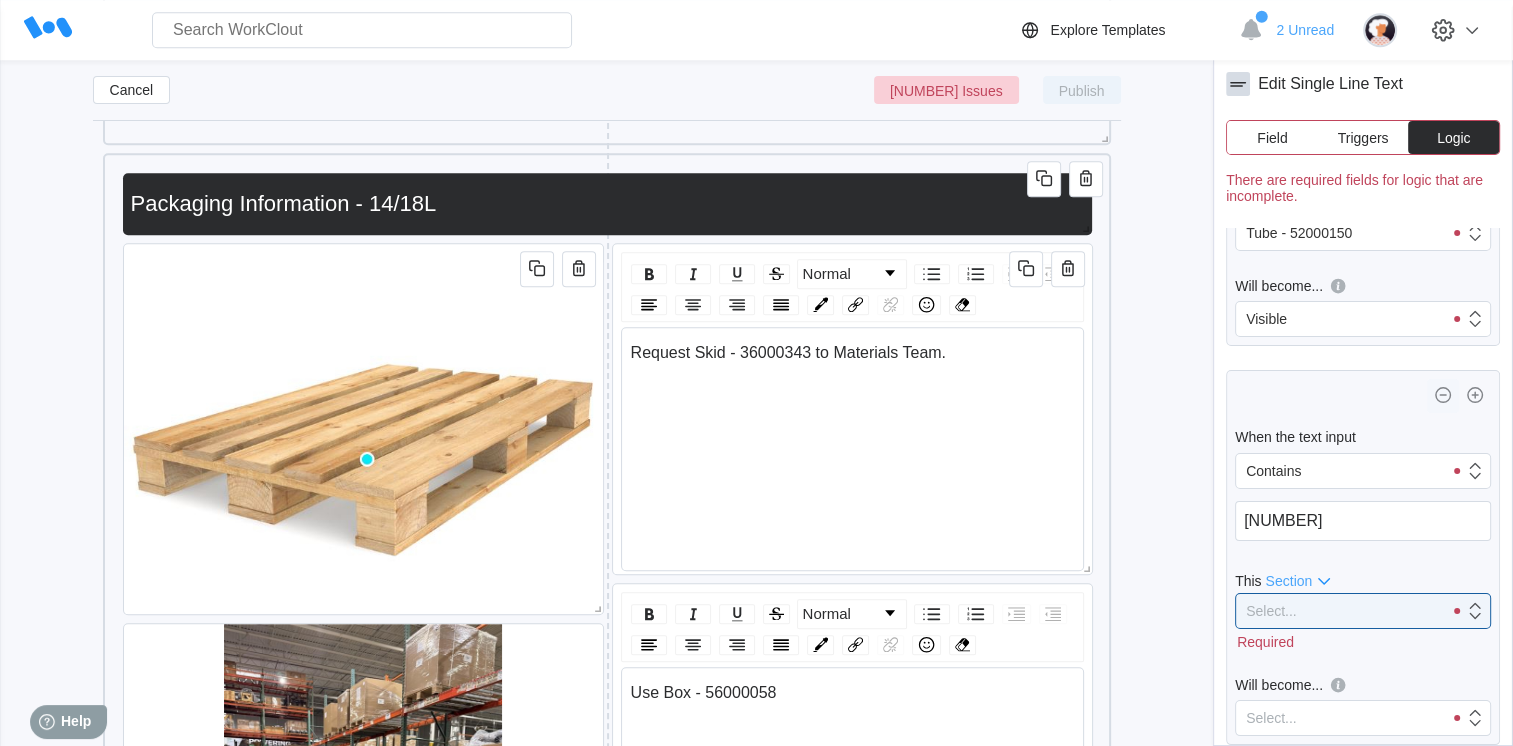click 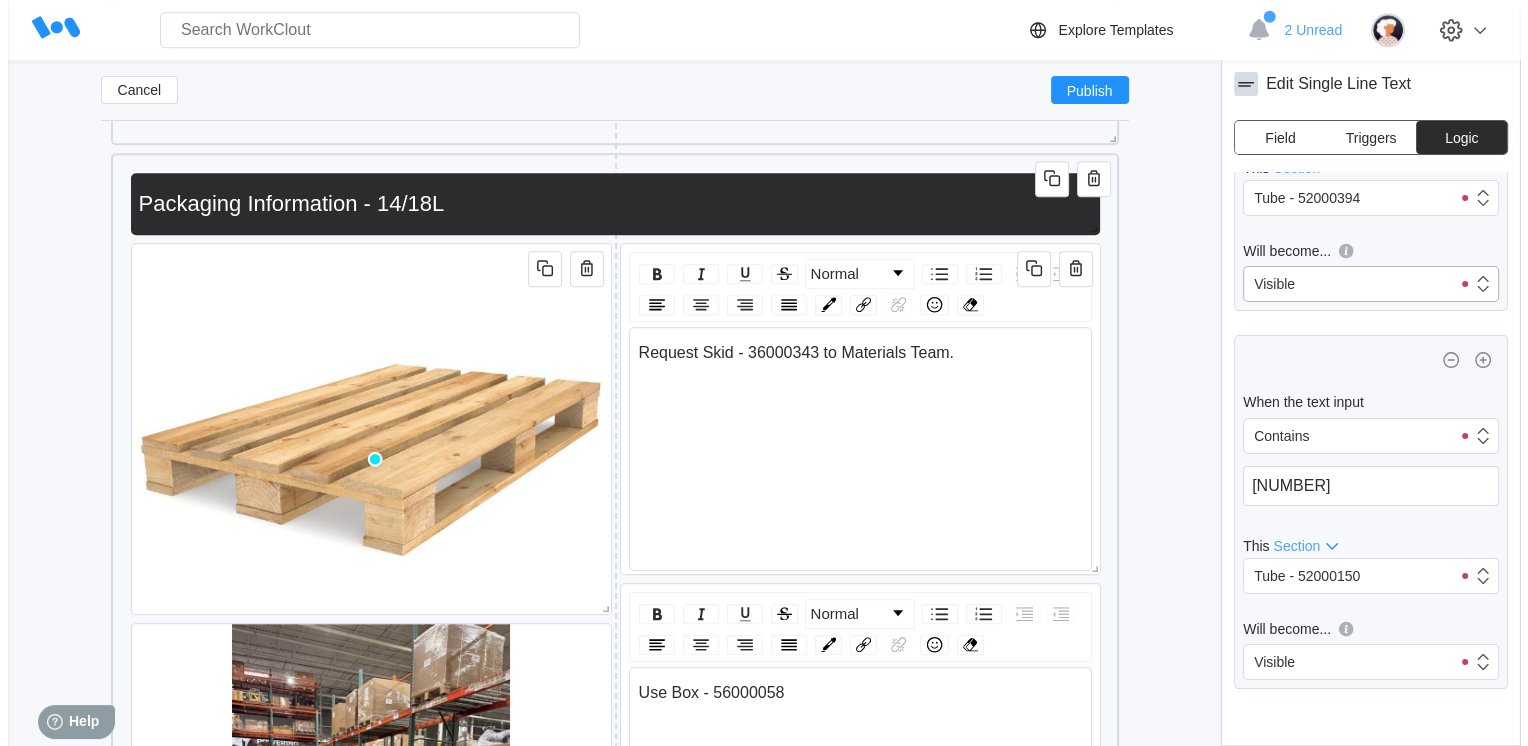 scroll, scrollTop: 50271, scrollLeft: 0, axis: vertical 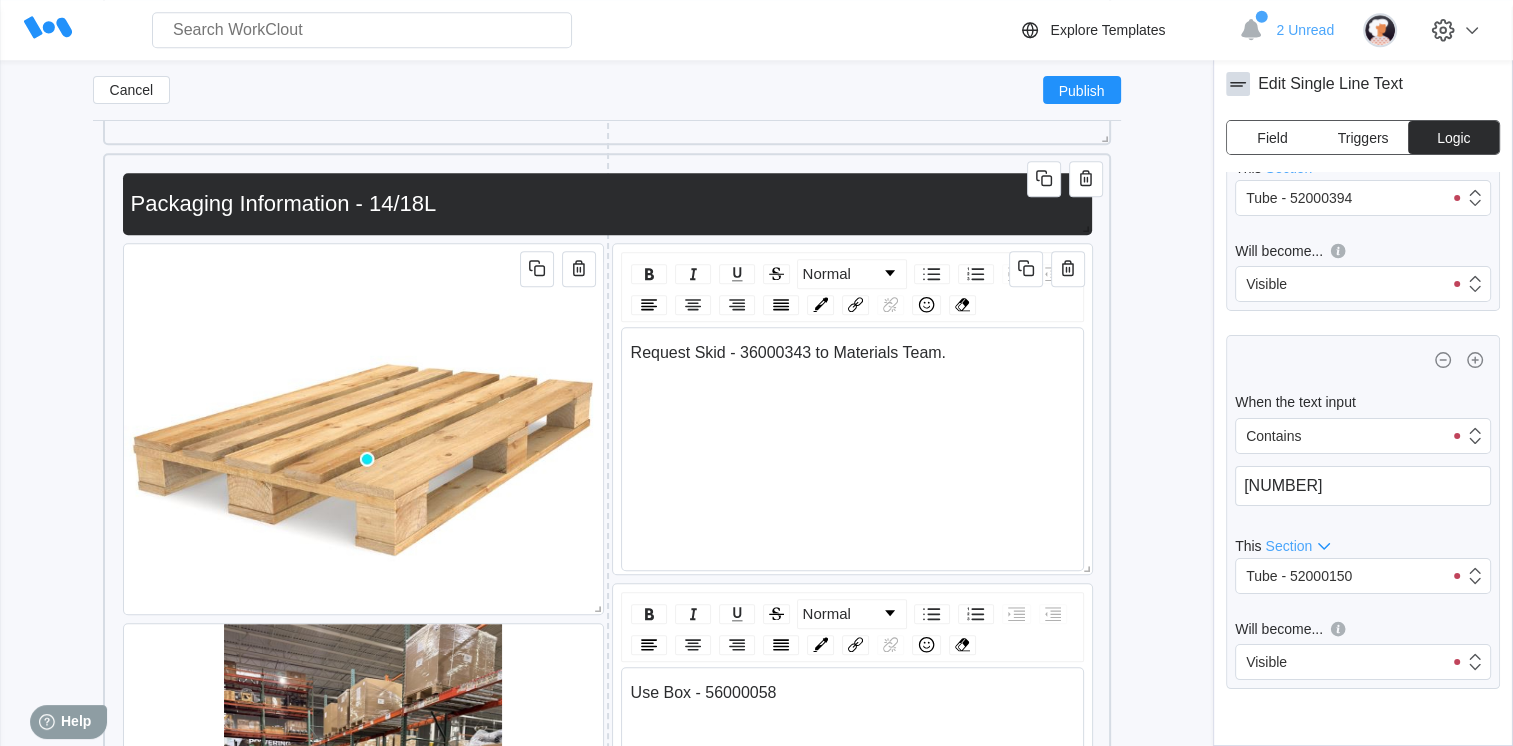 click on "Cancel Publish" at bounding box center (607, 90) 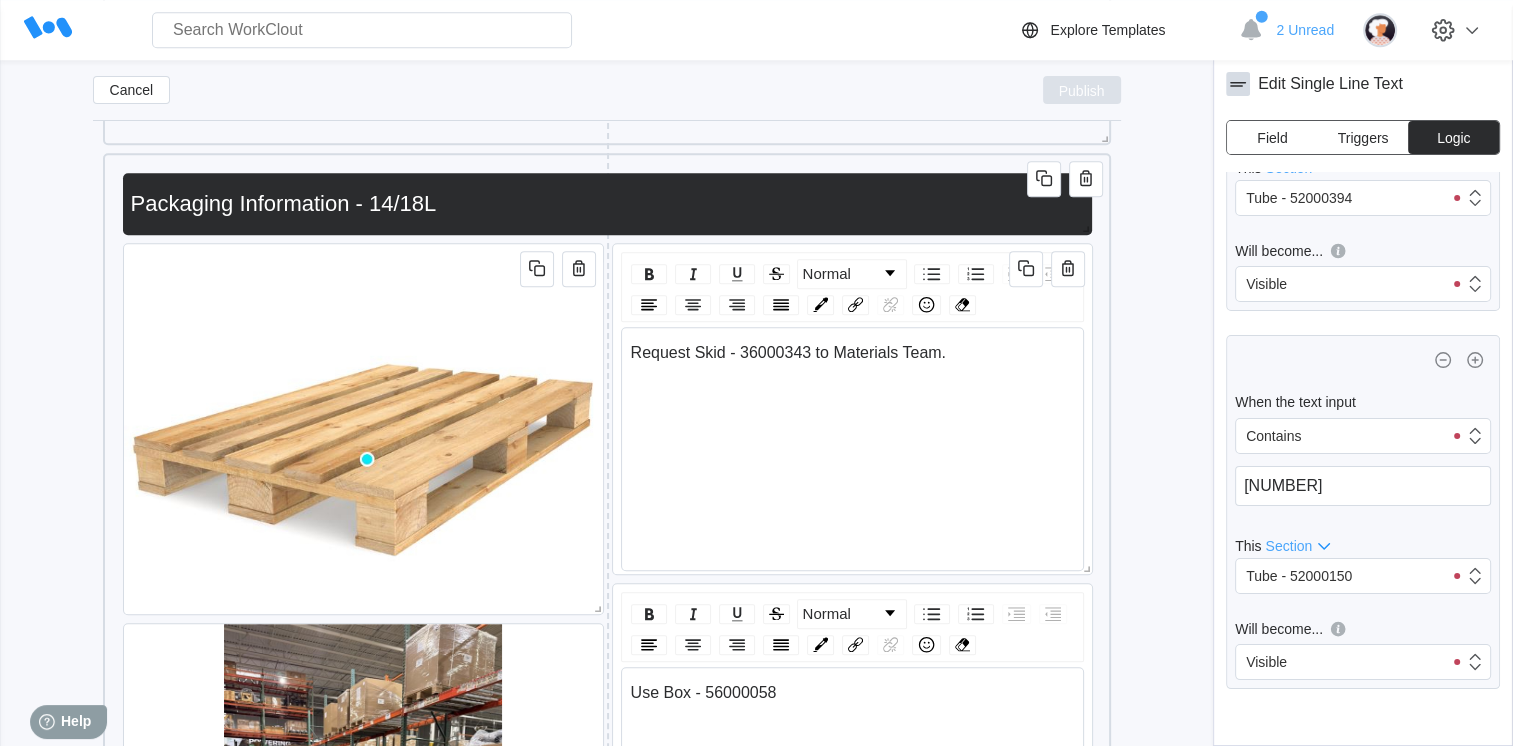 click on "Publish" at bounding box center [1082, 90] 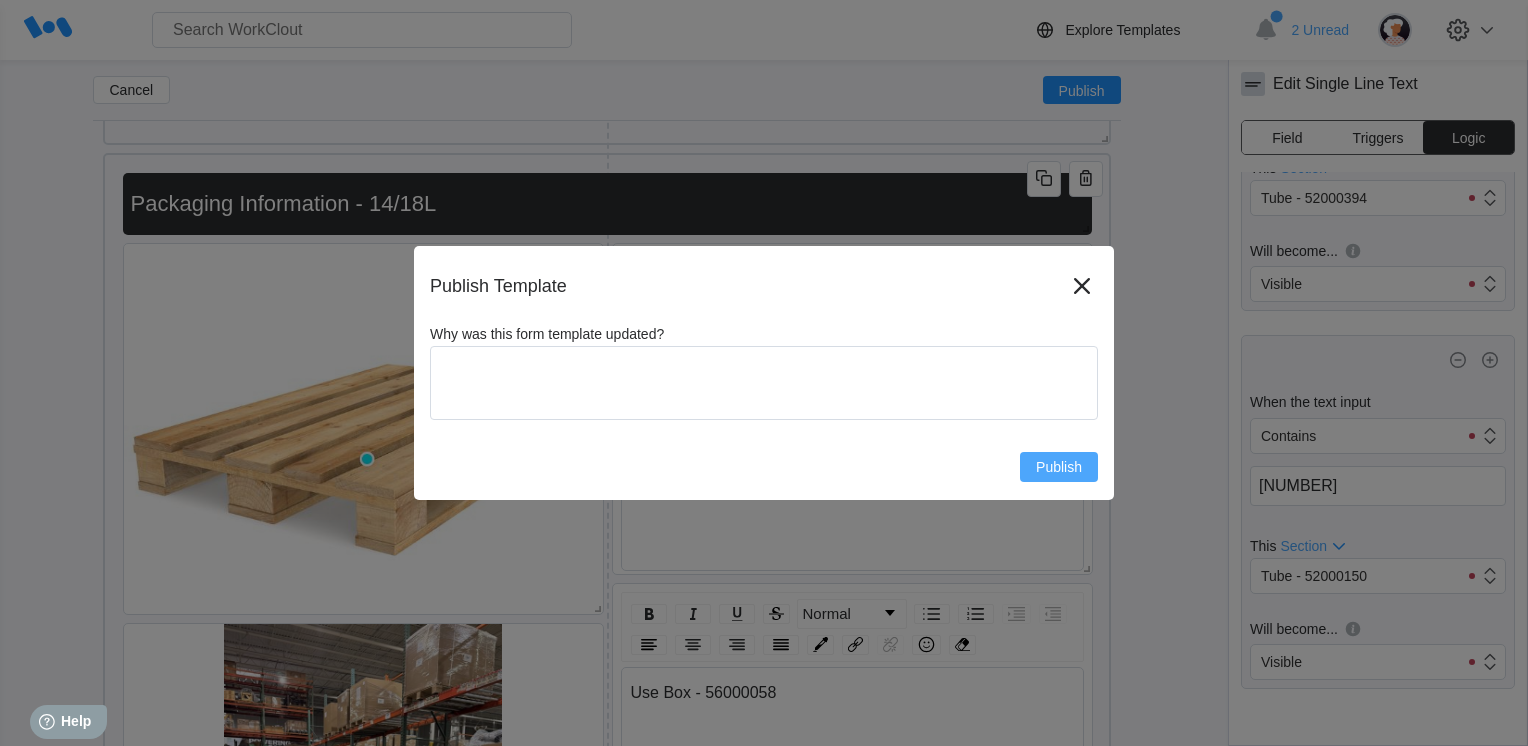 click on "Publish" at bounding box center (1059, 467) 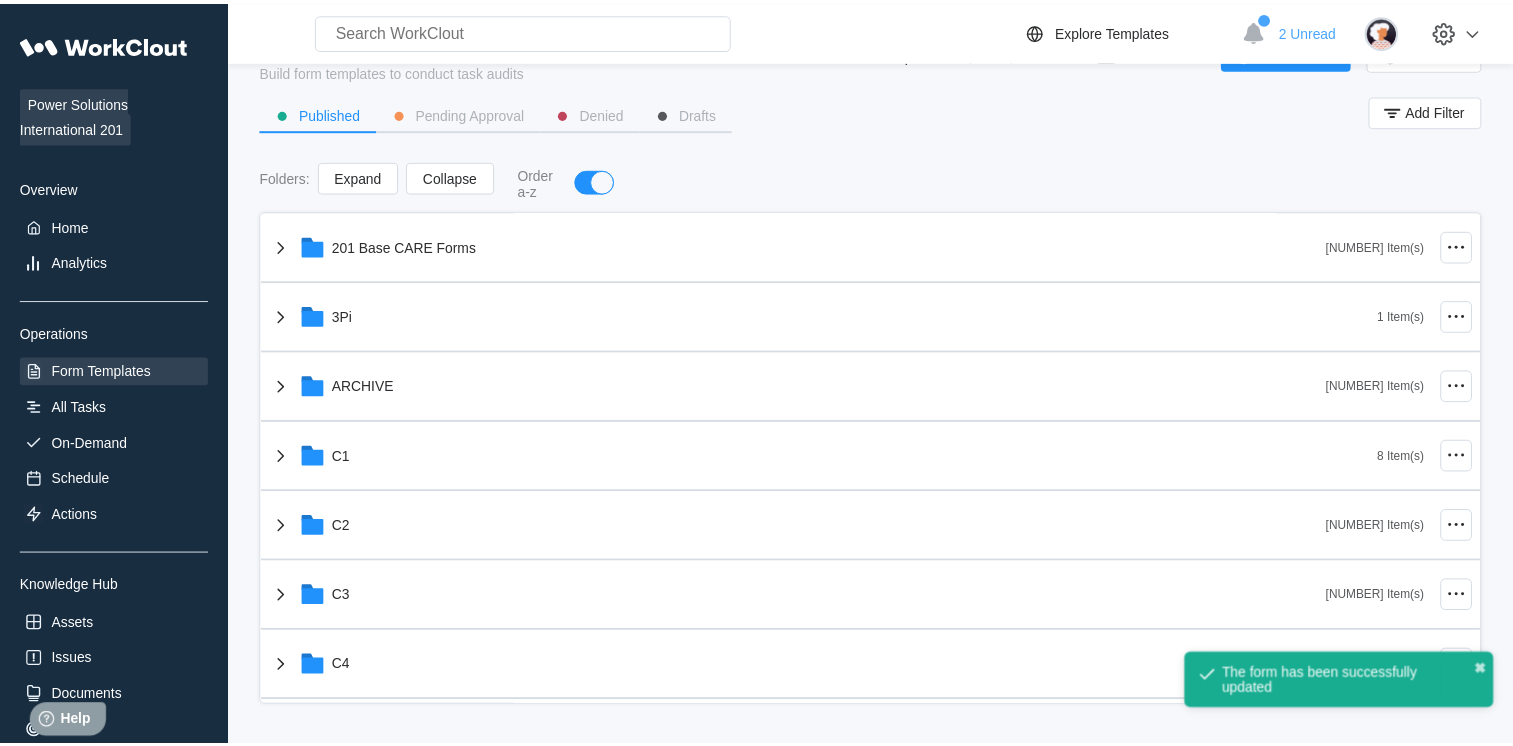 scroll, scrollTop: 0, scrollLeft: 0, axis: both 